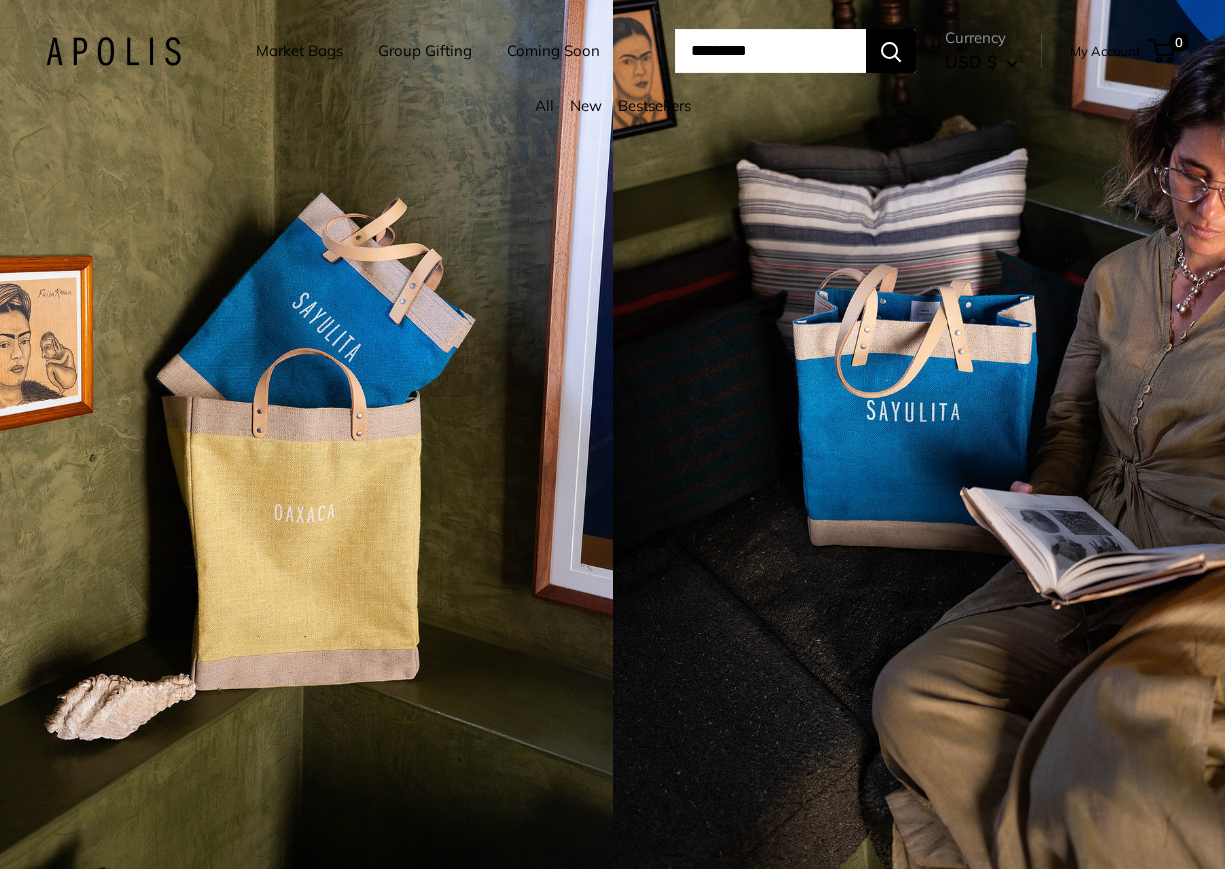 scroll, scrollTop: 0, scrollLeft: 0, axis: both 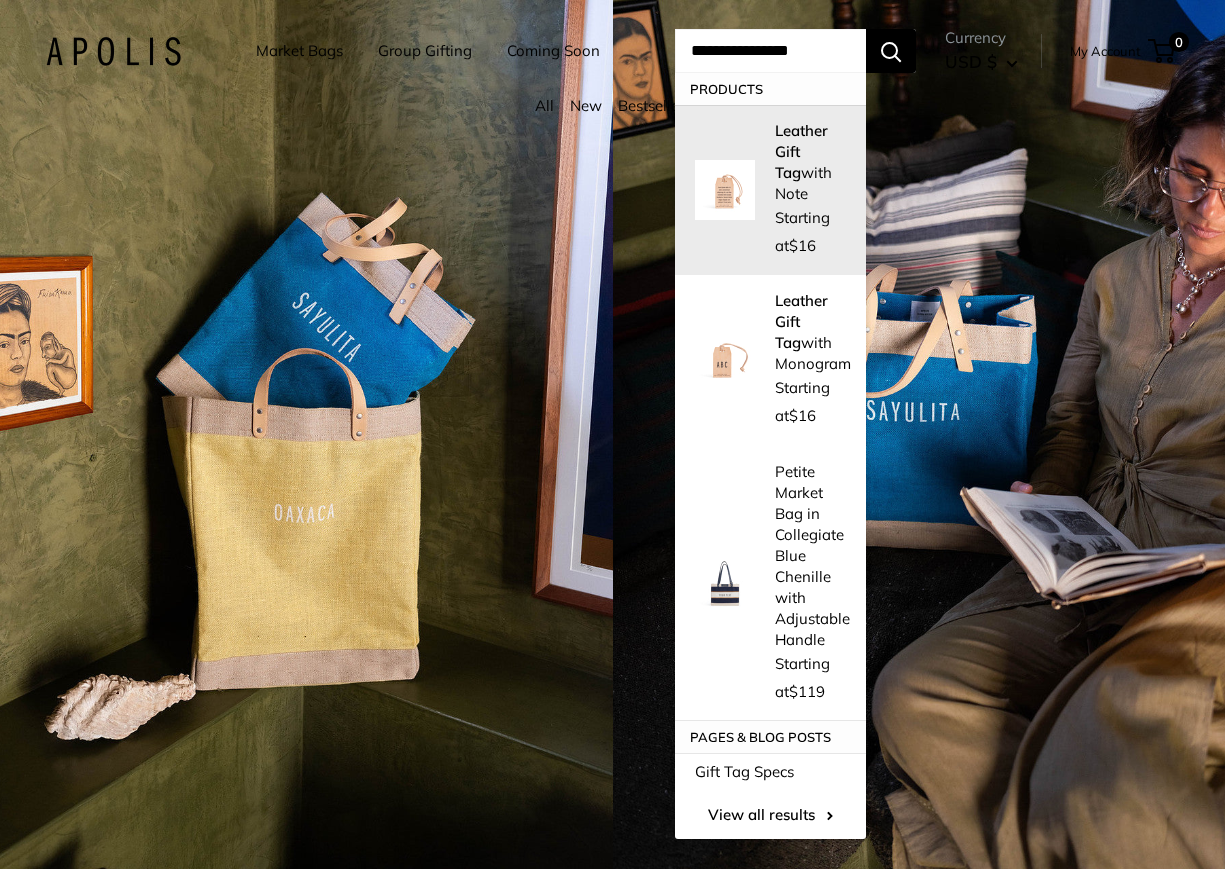 type on "**********" 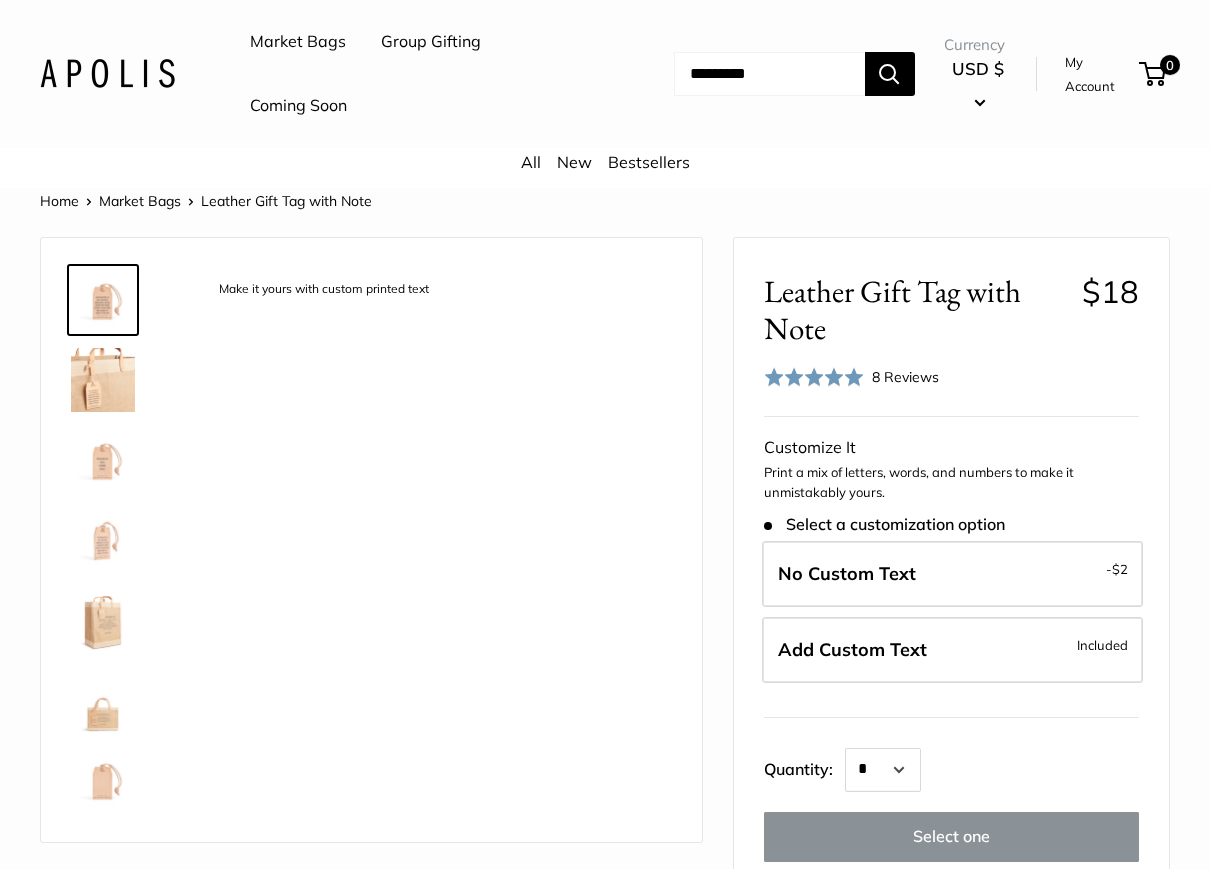 scroll, scrollTop: 0, scrollLeft: 0, axis: both 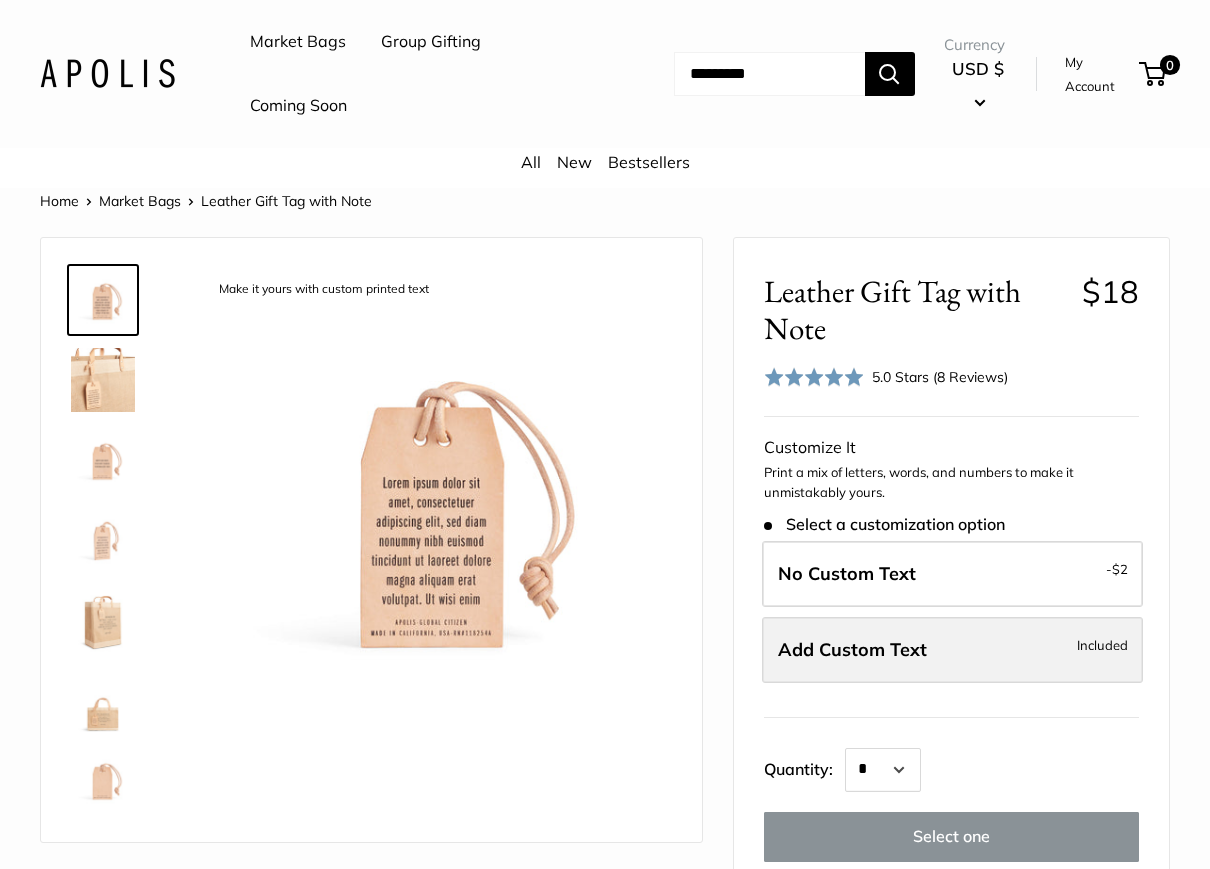 click on "Add Custom Text
Included" at bounding box center [952, 650] 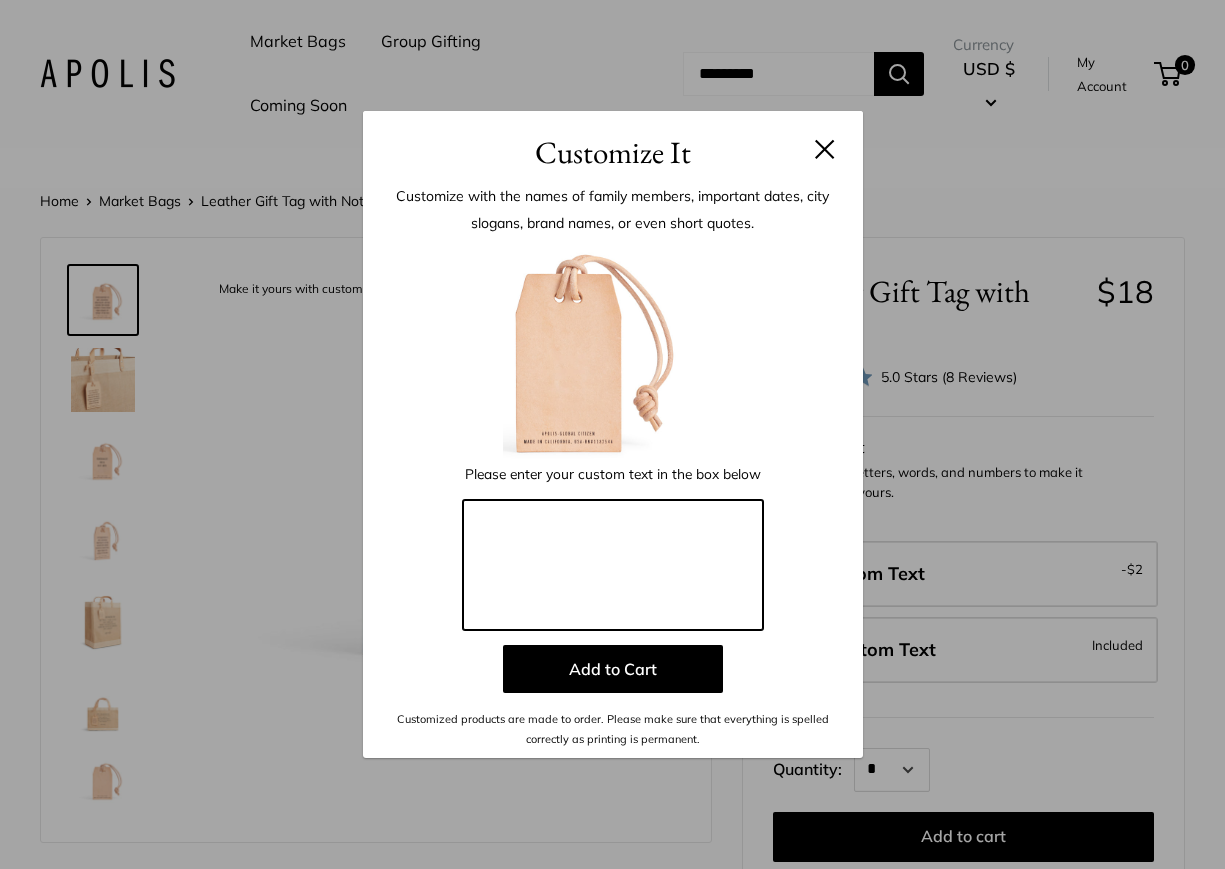 click at bounding box center [613, 565] 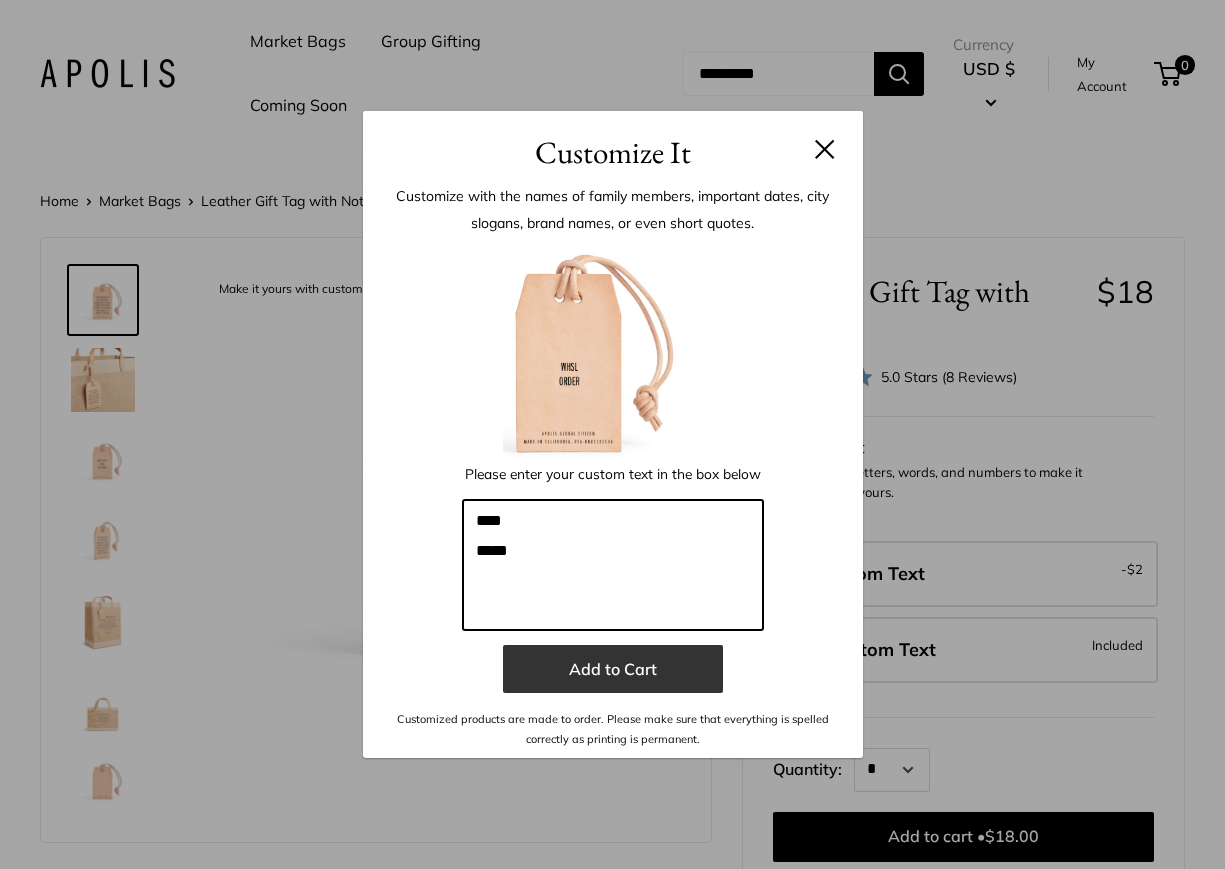 type on "****
*****" 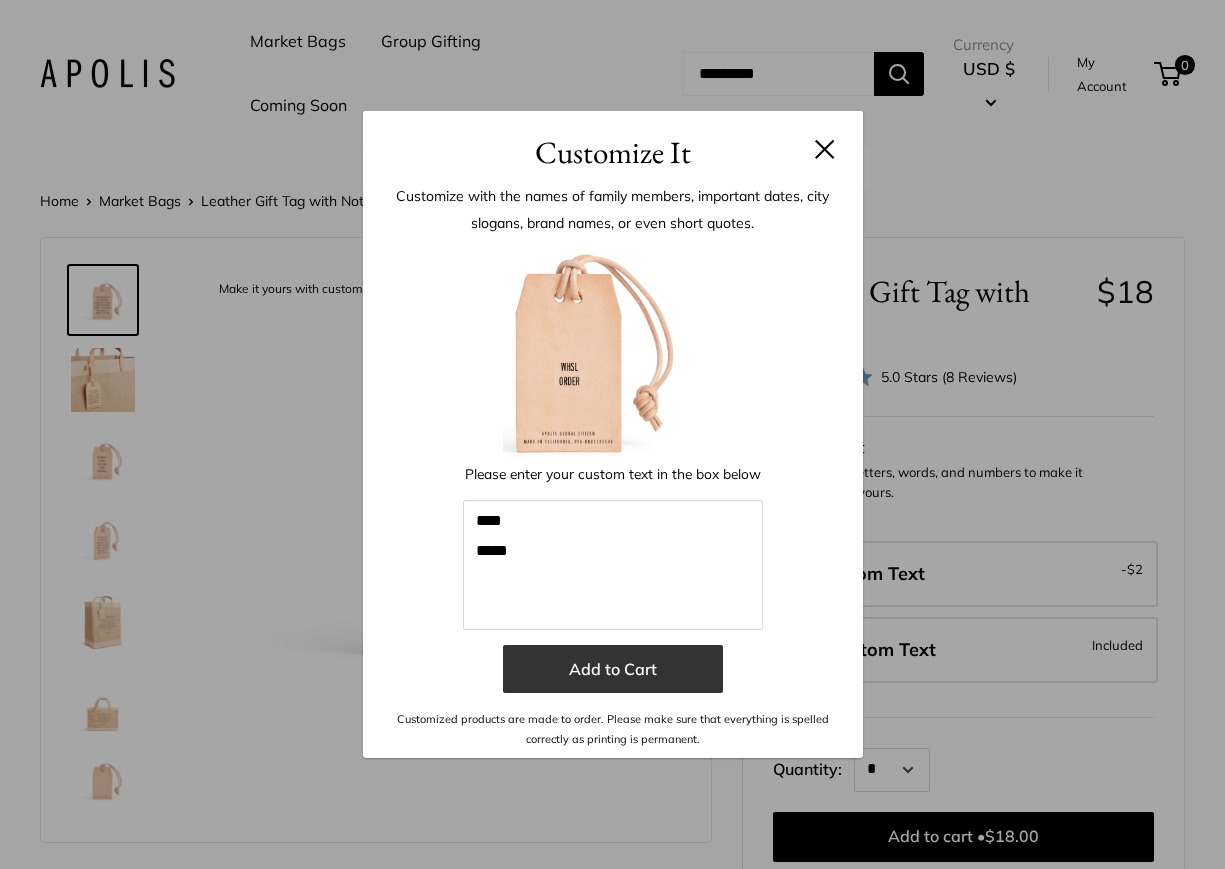 click on "Add to Cart" at bounding box center (613, 669) 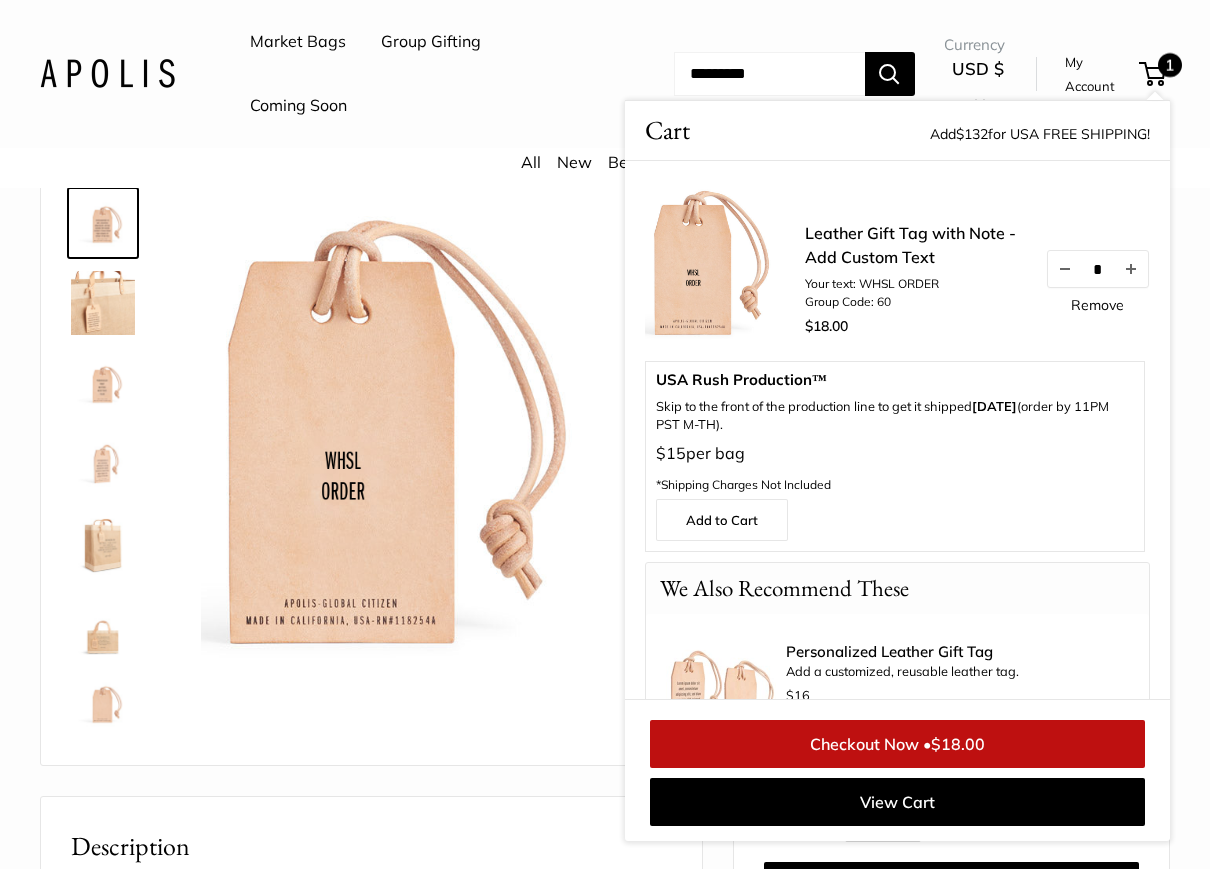 scroll, scrollTop: 100, scrollLeft: 0, axis: vertical 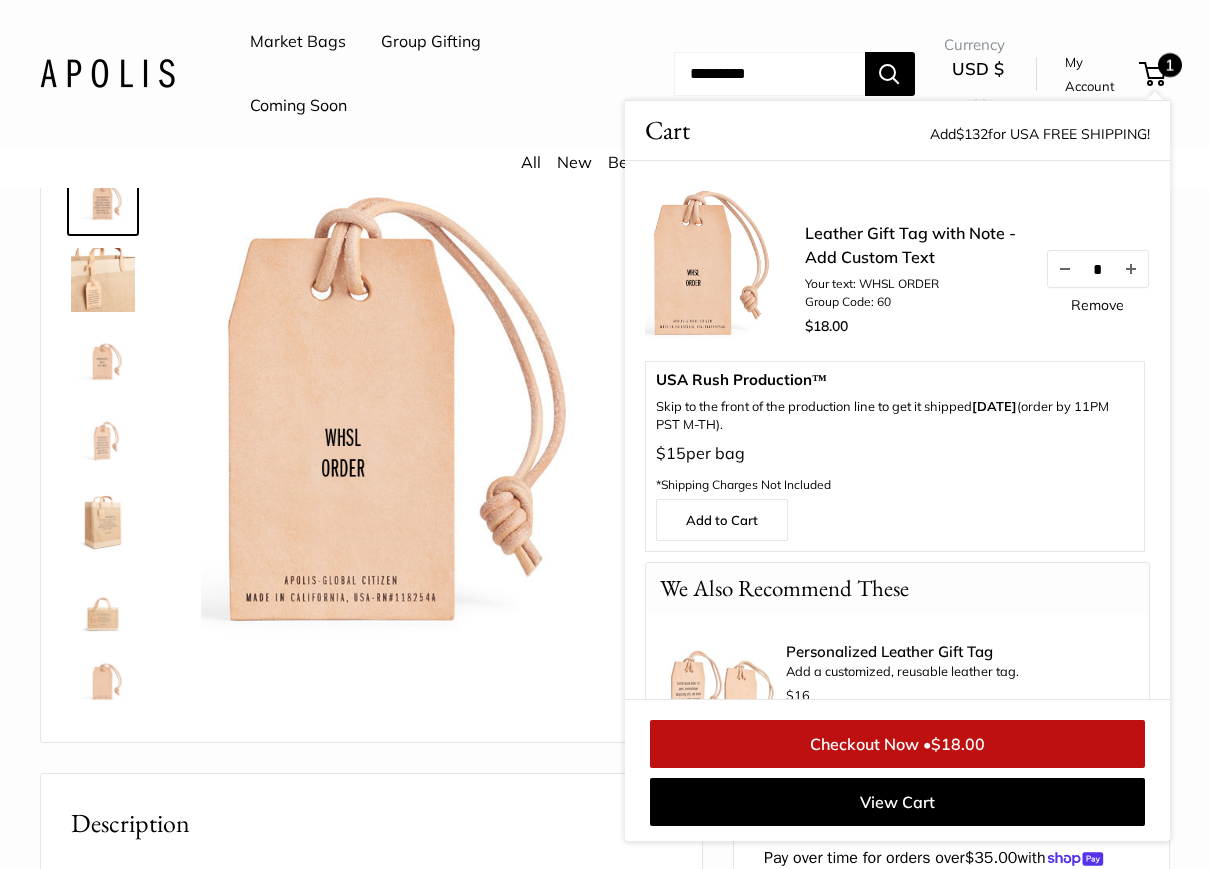 click on "*" at bounding box center [1098, 268] 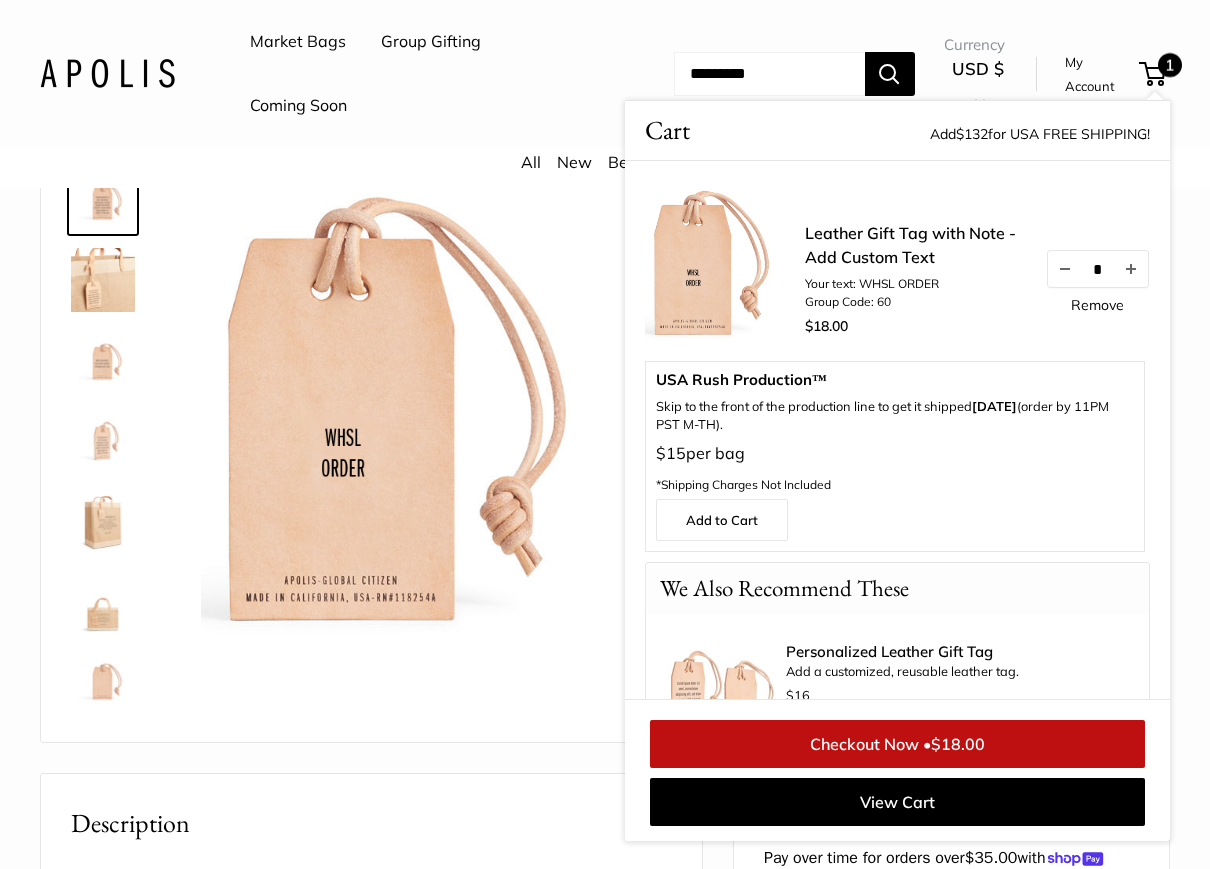 drag, startPoint x: 1096, startPoint y: 268, endPoint x: 1079, endPoint y: 268, distance: 17 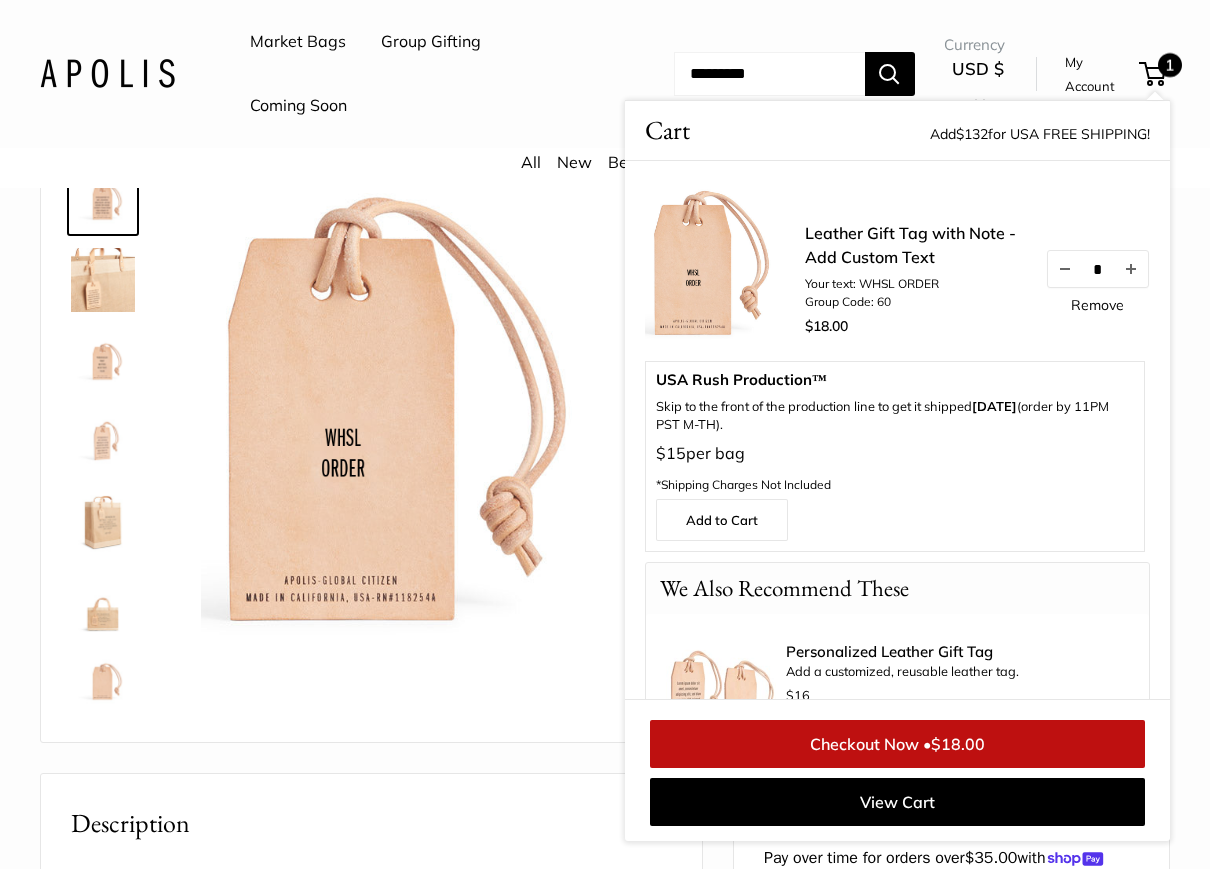 click on "*" at bounding box center [1098, 268] 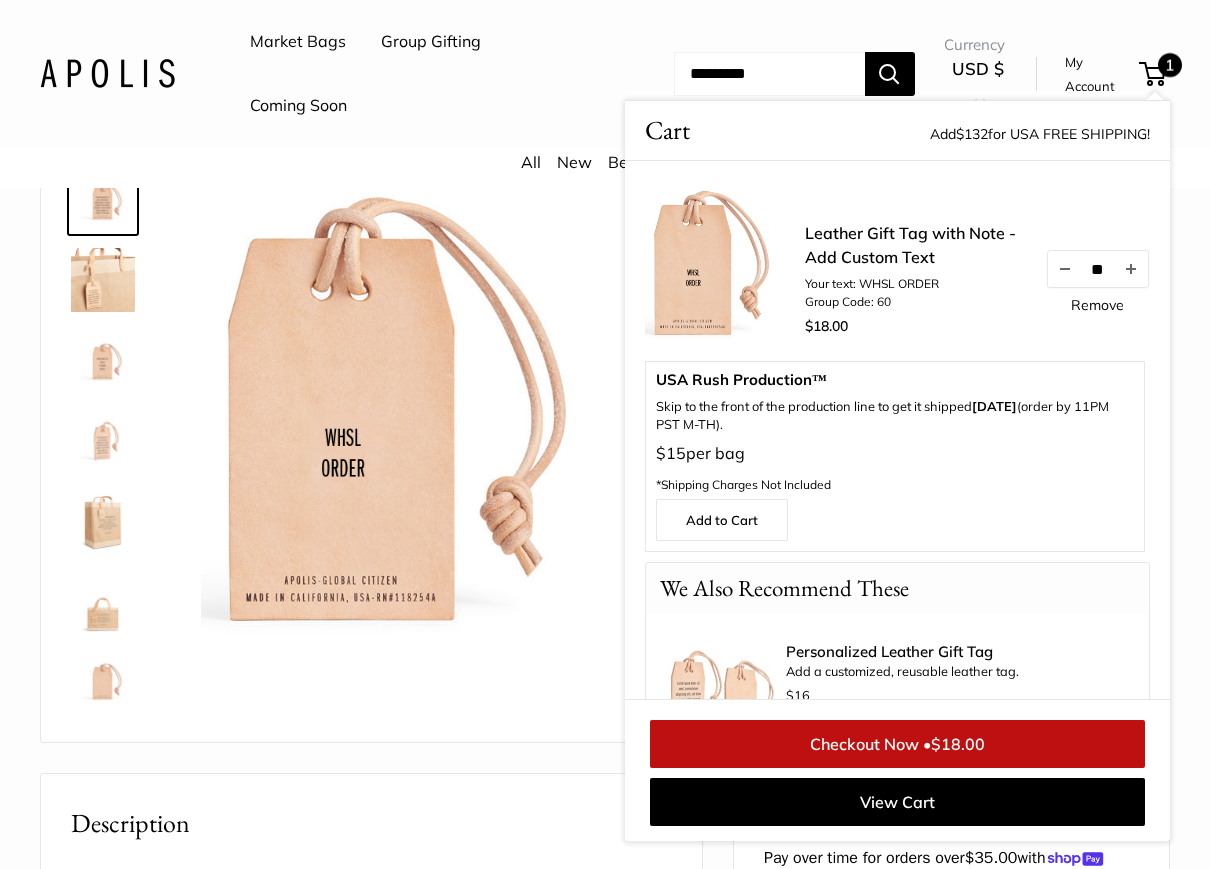 type on "**" 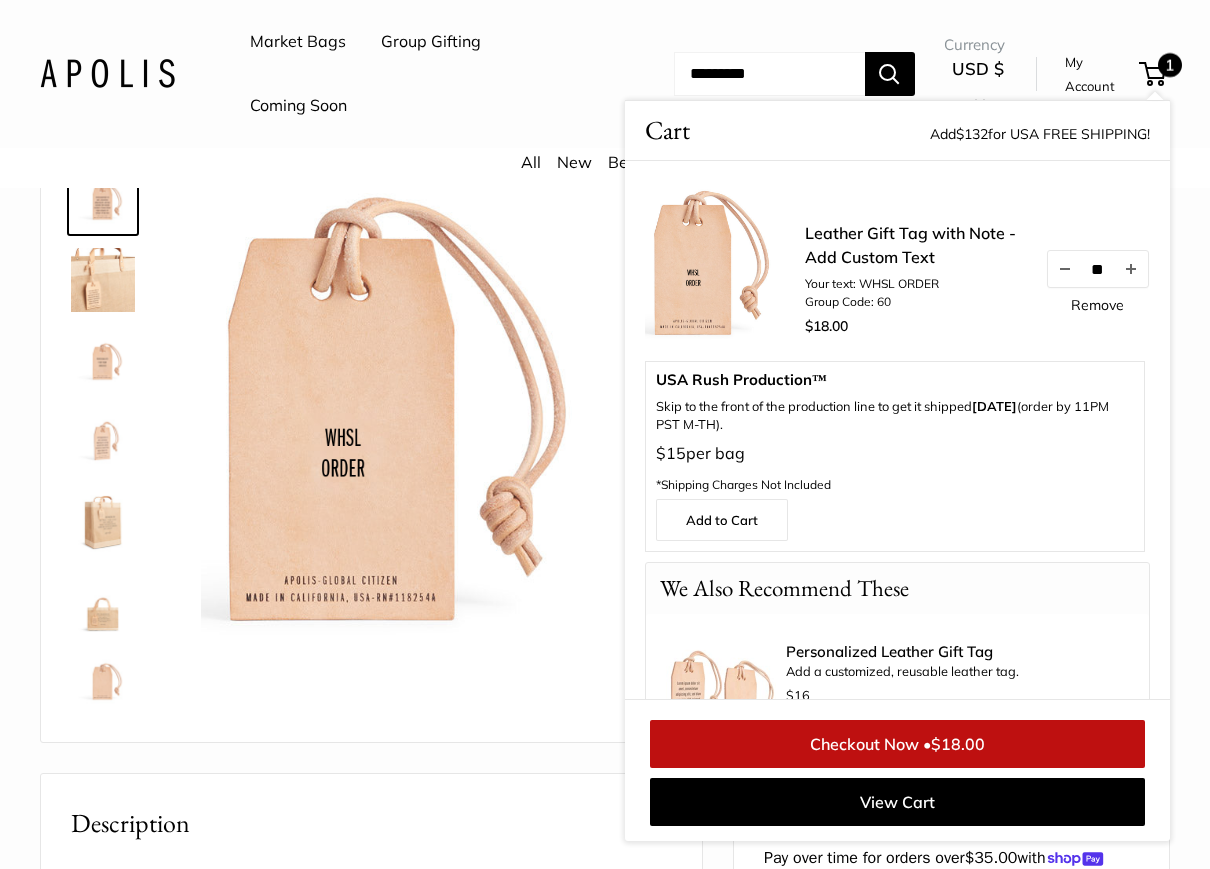 type 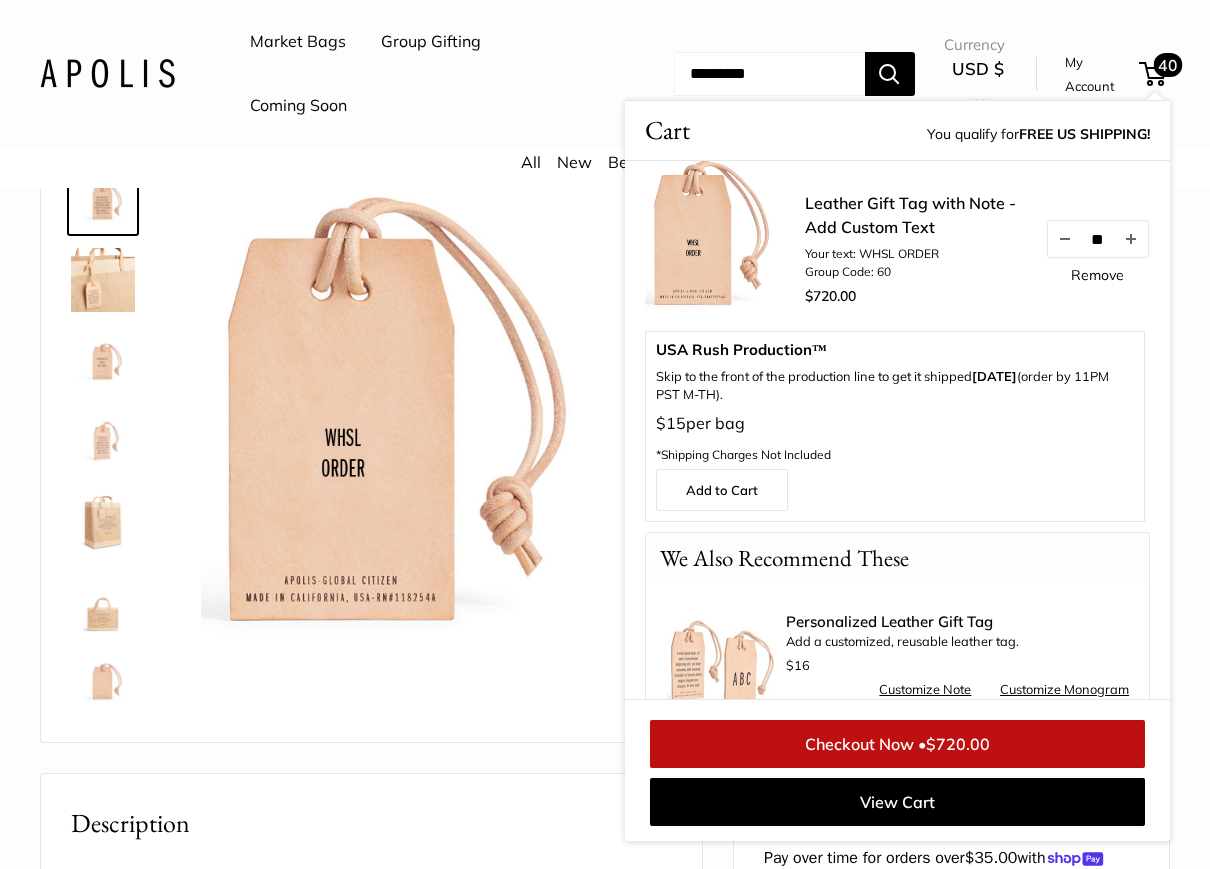 scroll, scrollTop: 0, scrollLeft: 0, axis: both 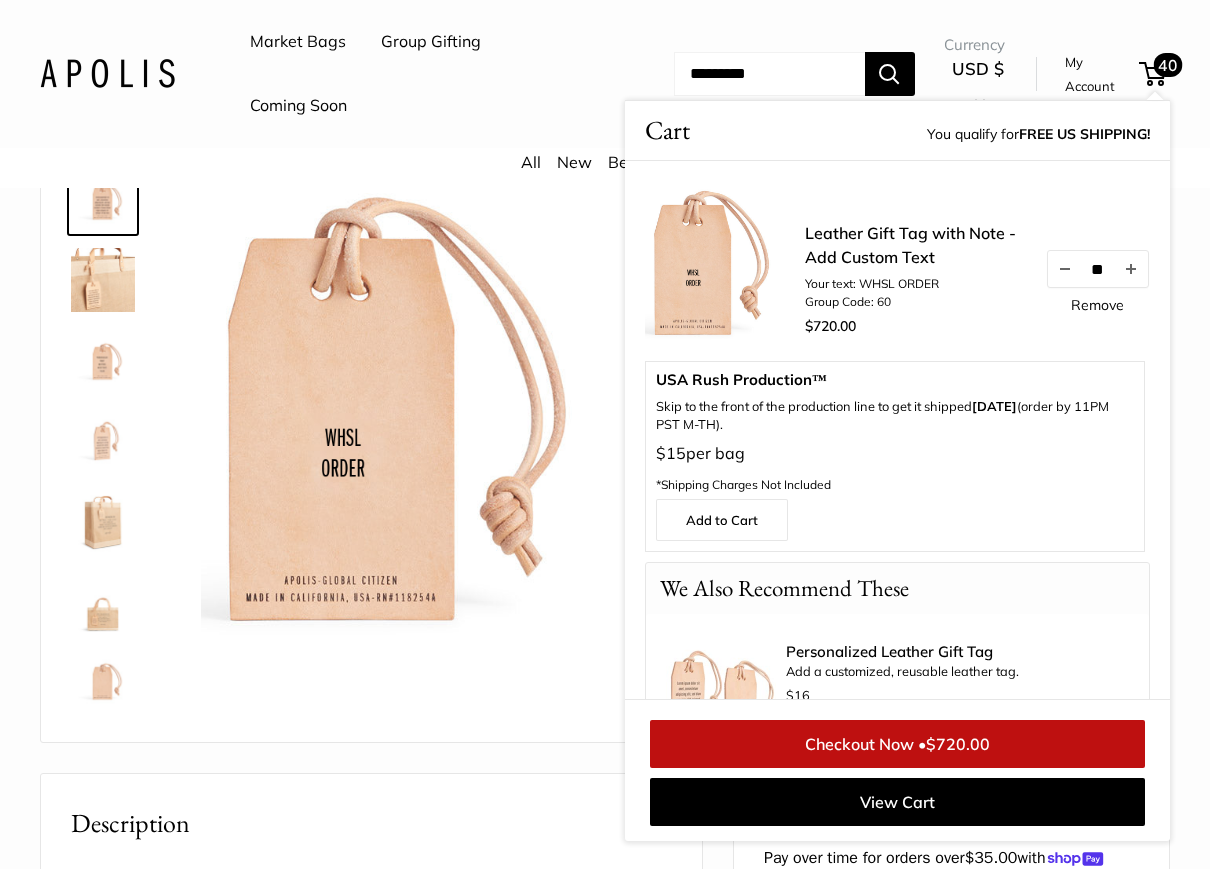 click on "Remove" at bounding box center [1097, 305] 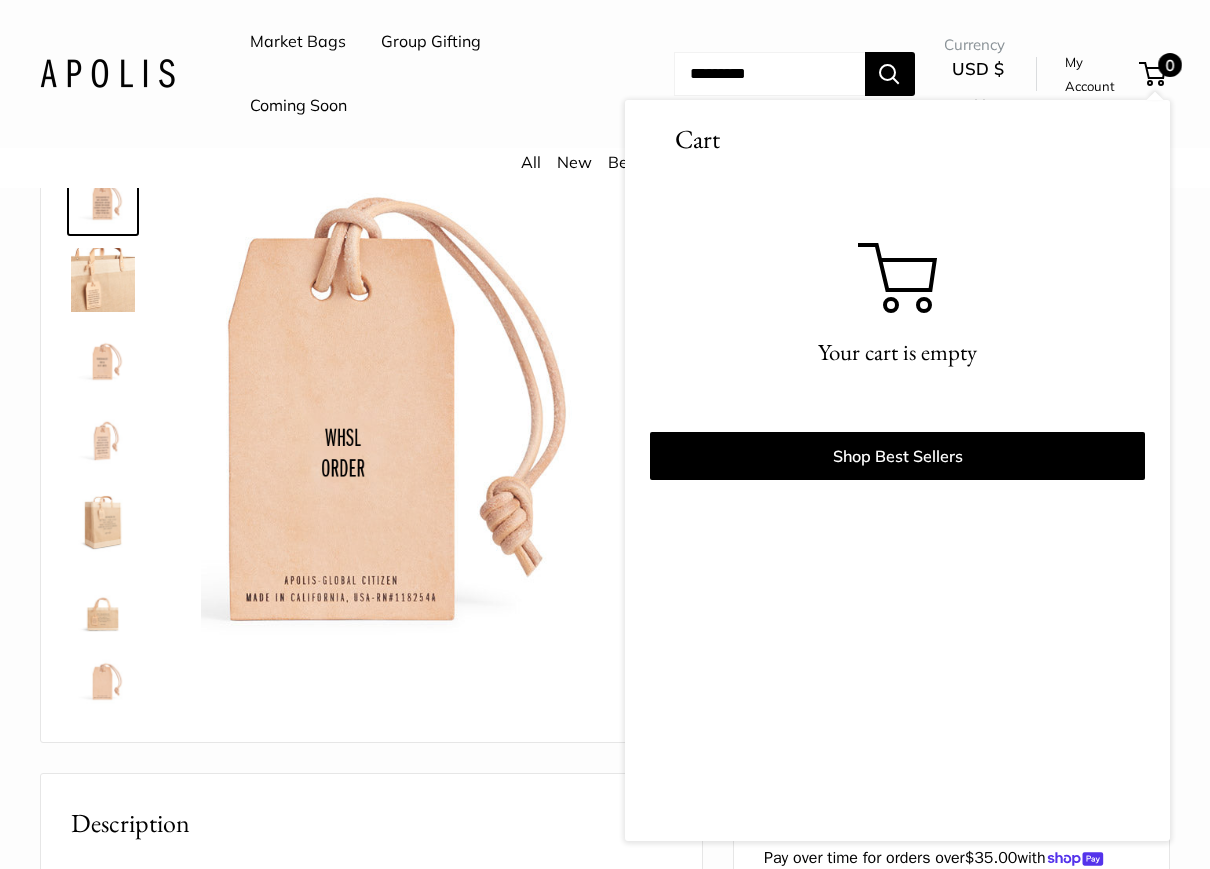 click at bounding box center [769, 74] 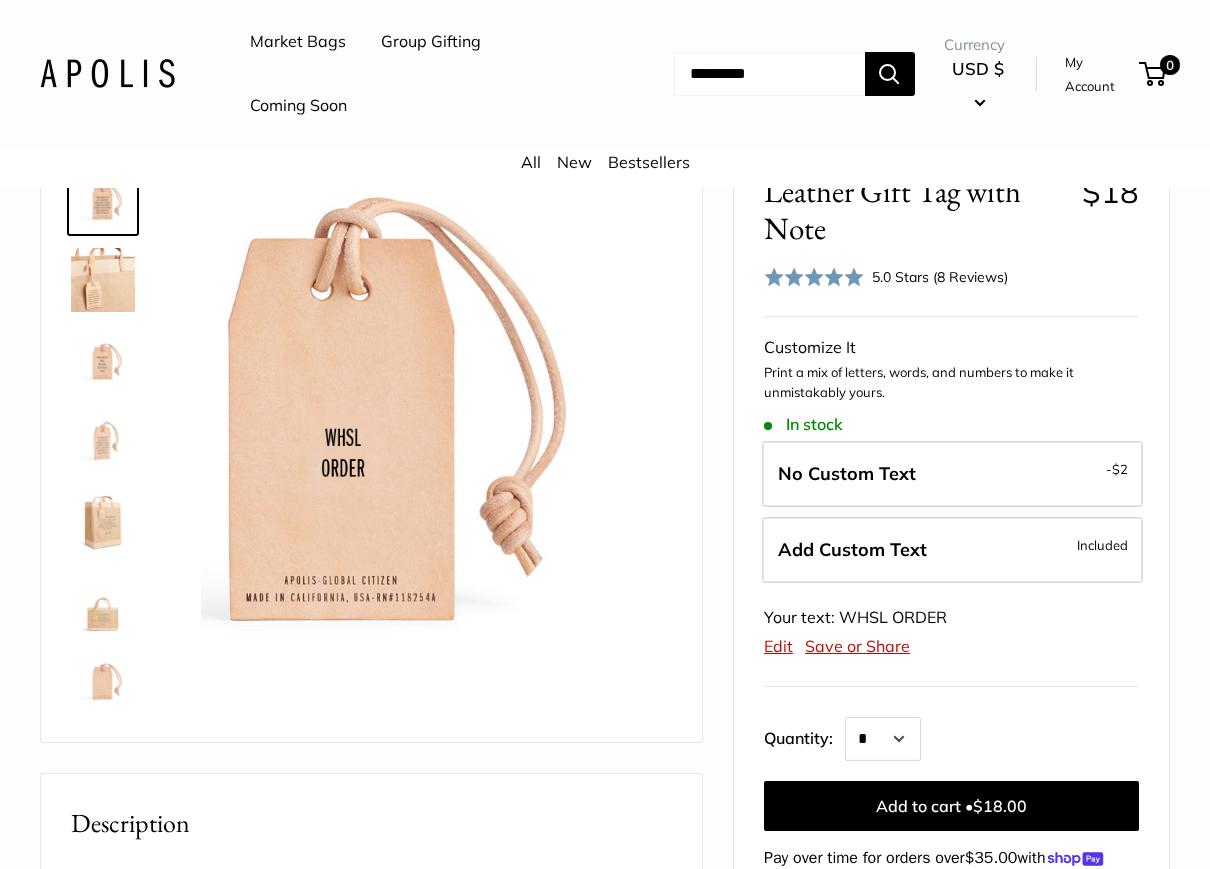 click at bounding box center (769, 74) 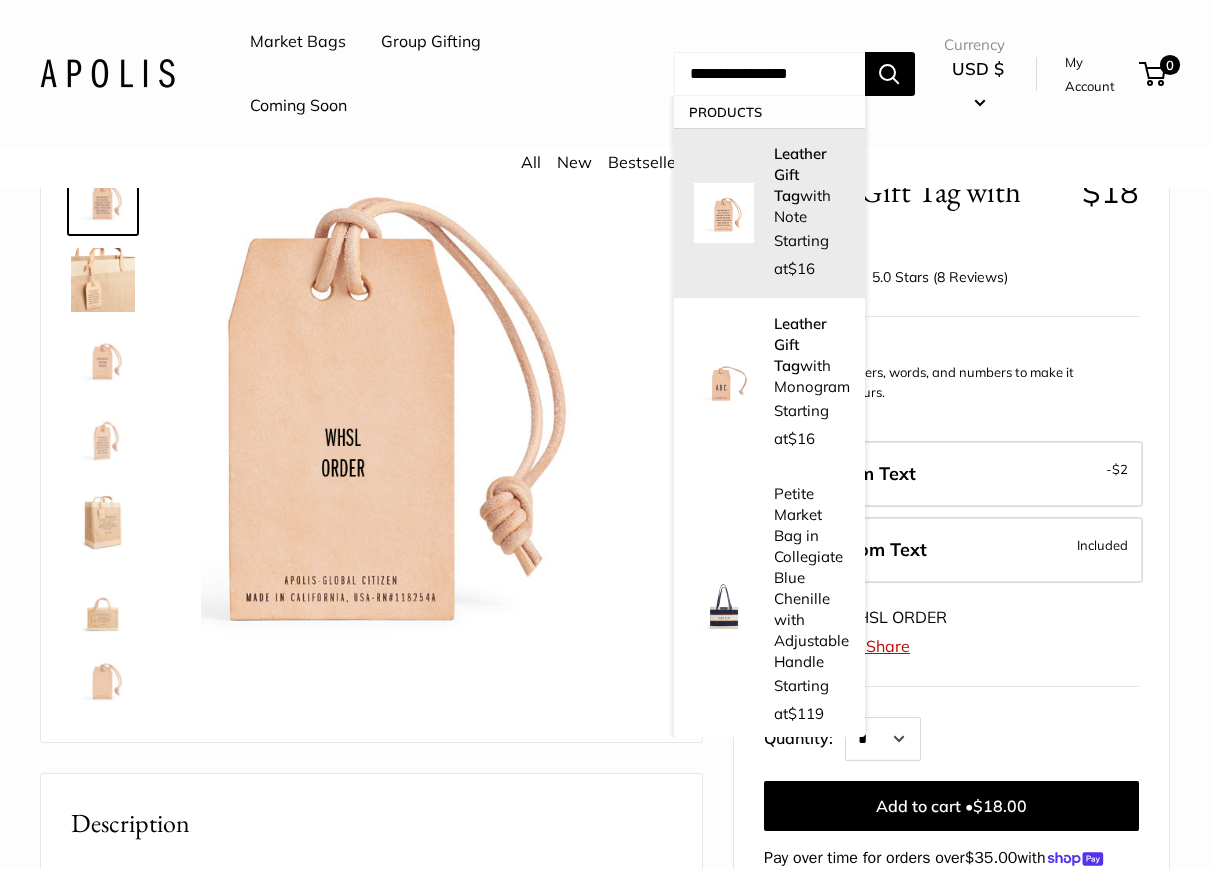 type on "**********" 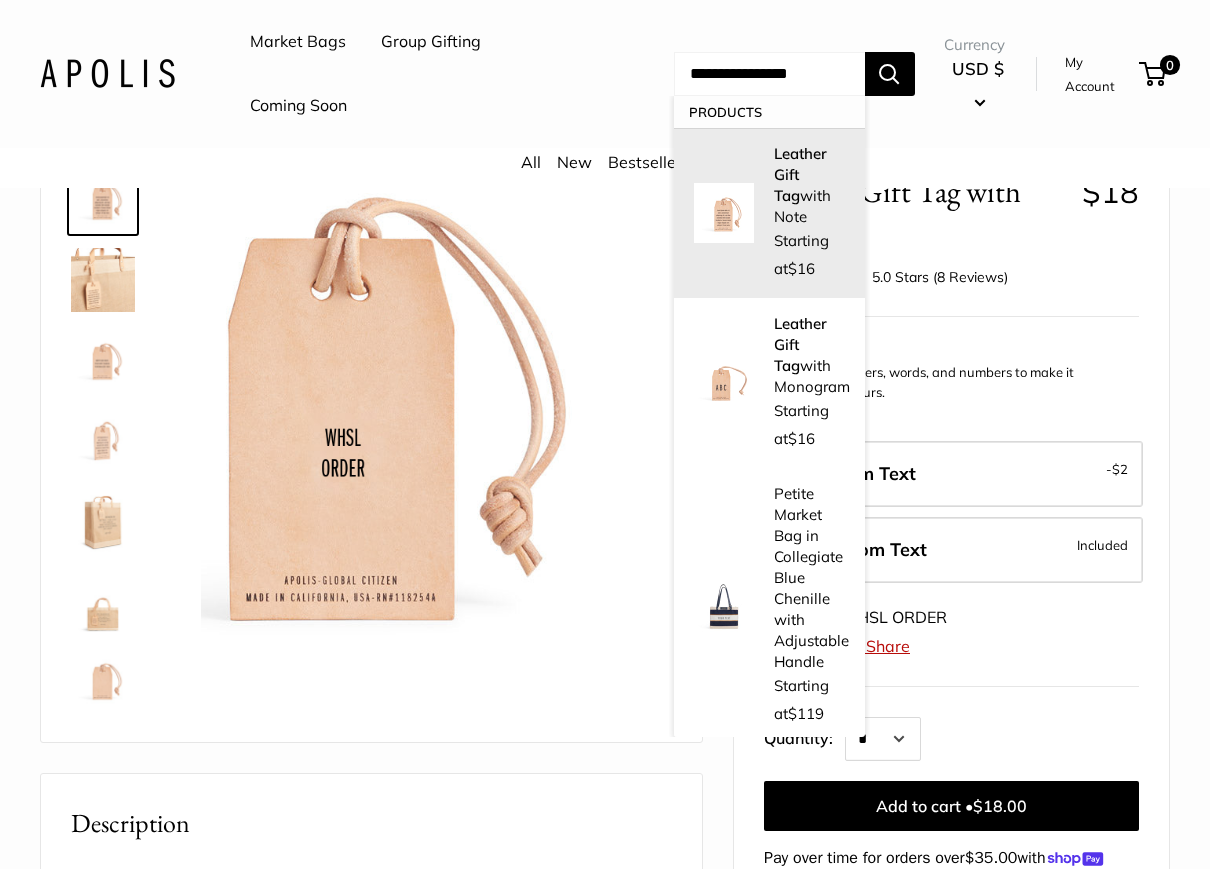 click on "Leather Gift Tag" at bounding box center [800, 174] 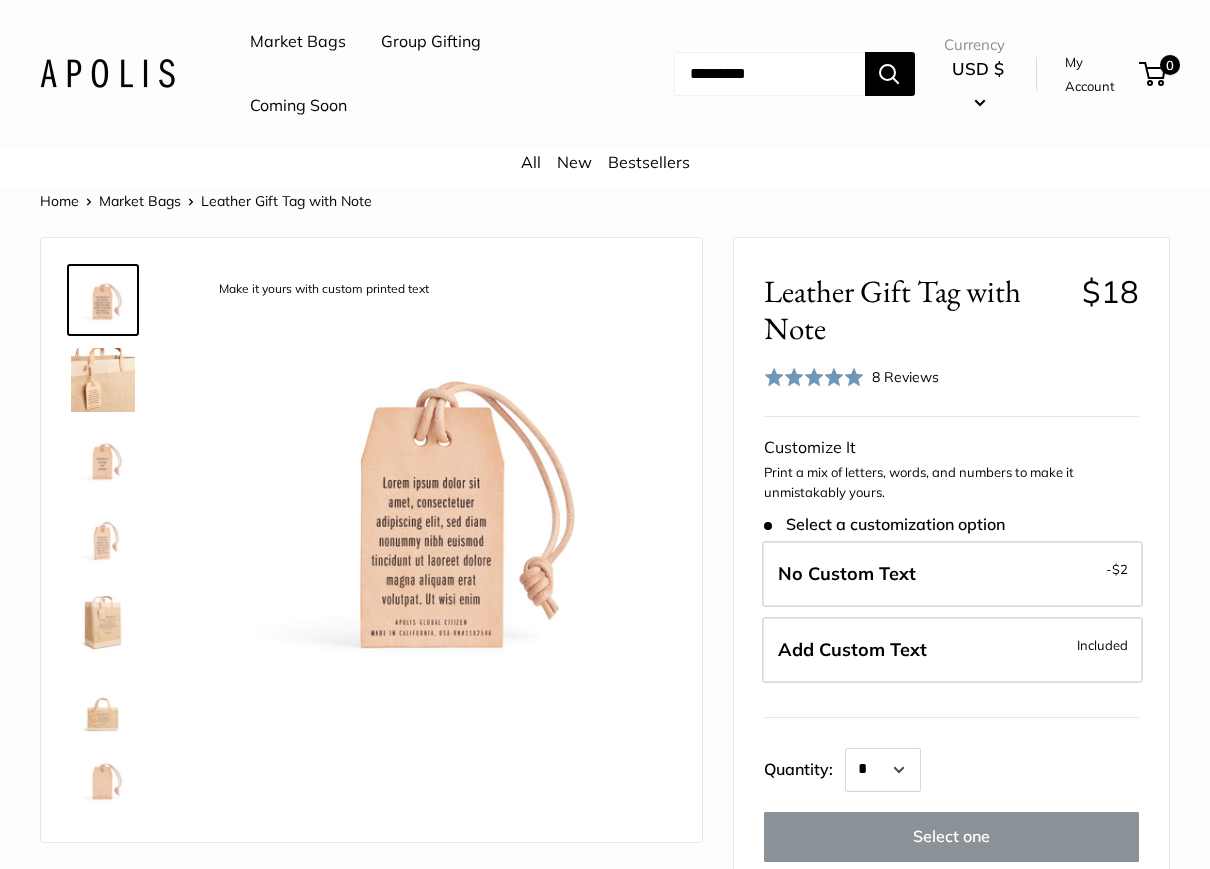 scroll, scrollTop: 0, scrollLeft: 0, axis: both 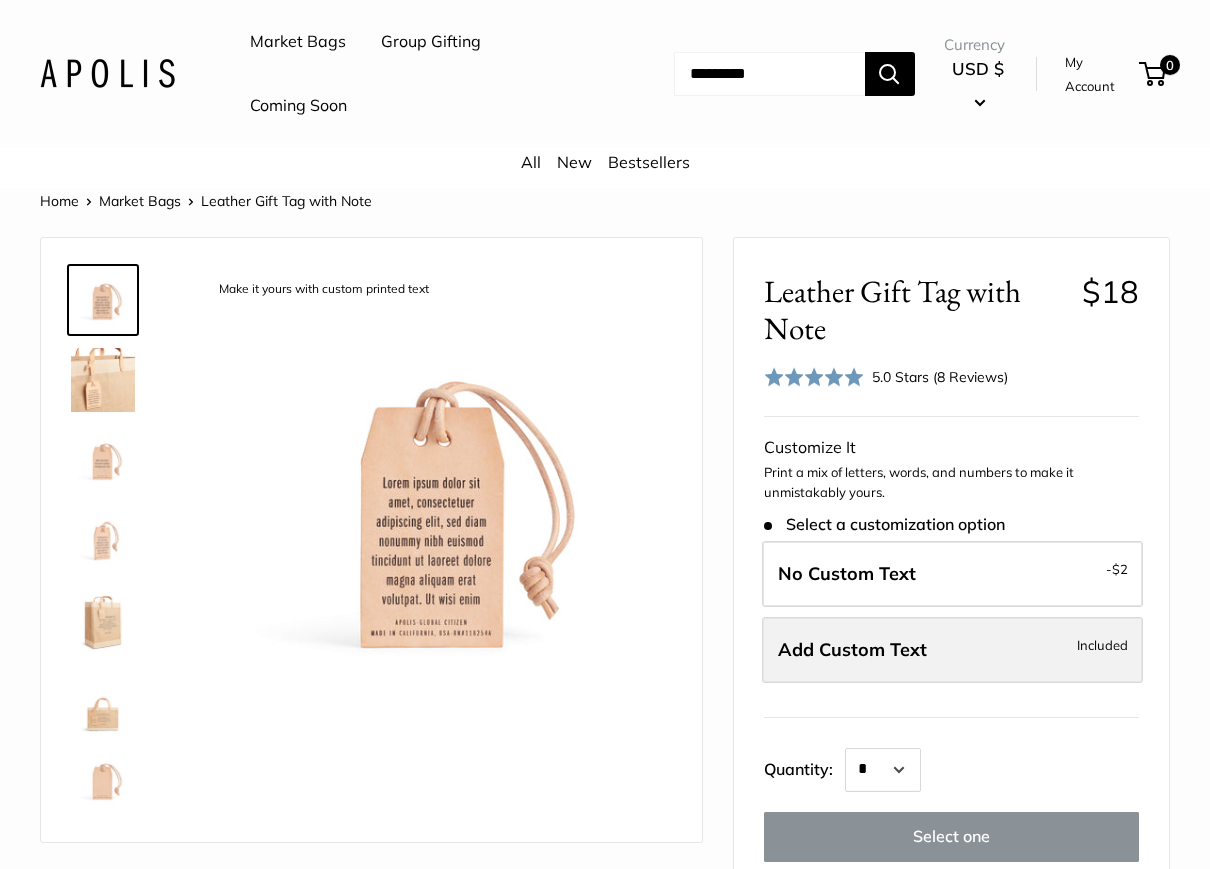 click on "Add Custom Text" at bounding box center (852, 649) 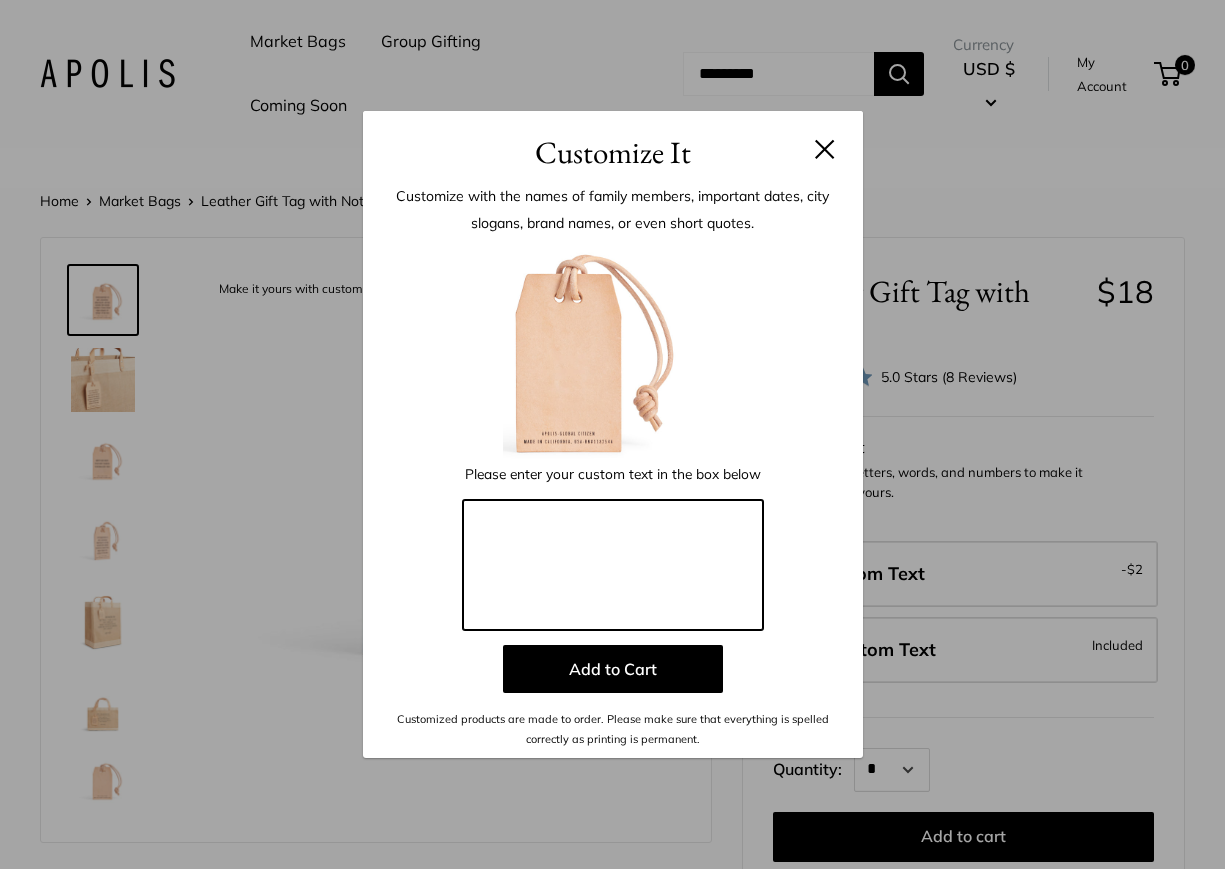 click at bounding box center (613, 565) 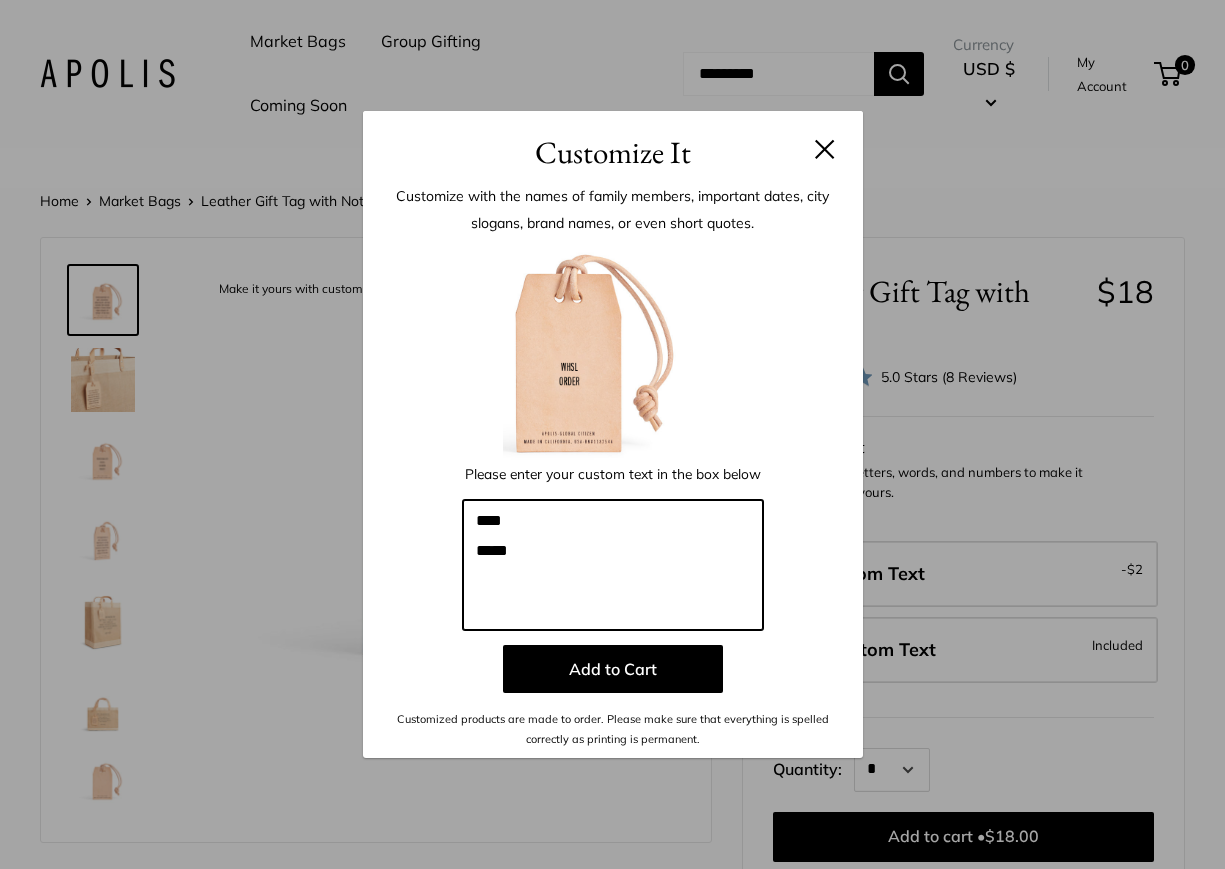 click on "****
*****" at bounding box center (613, 565) 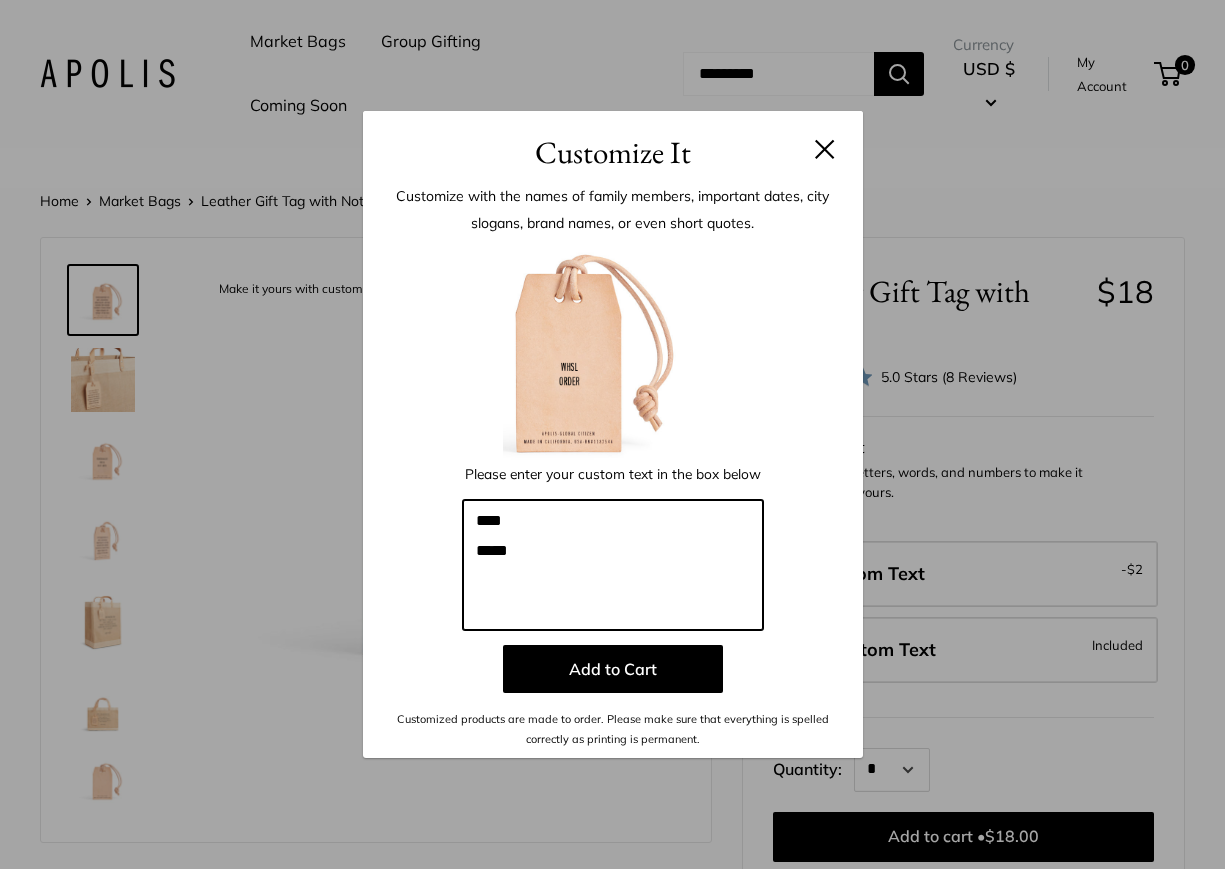 click on "****
*****" at bounding box center [613, 565] 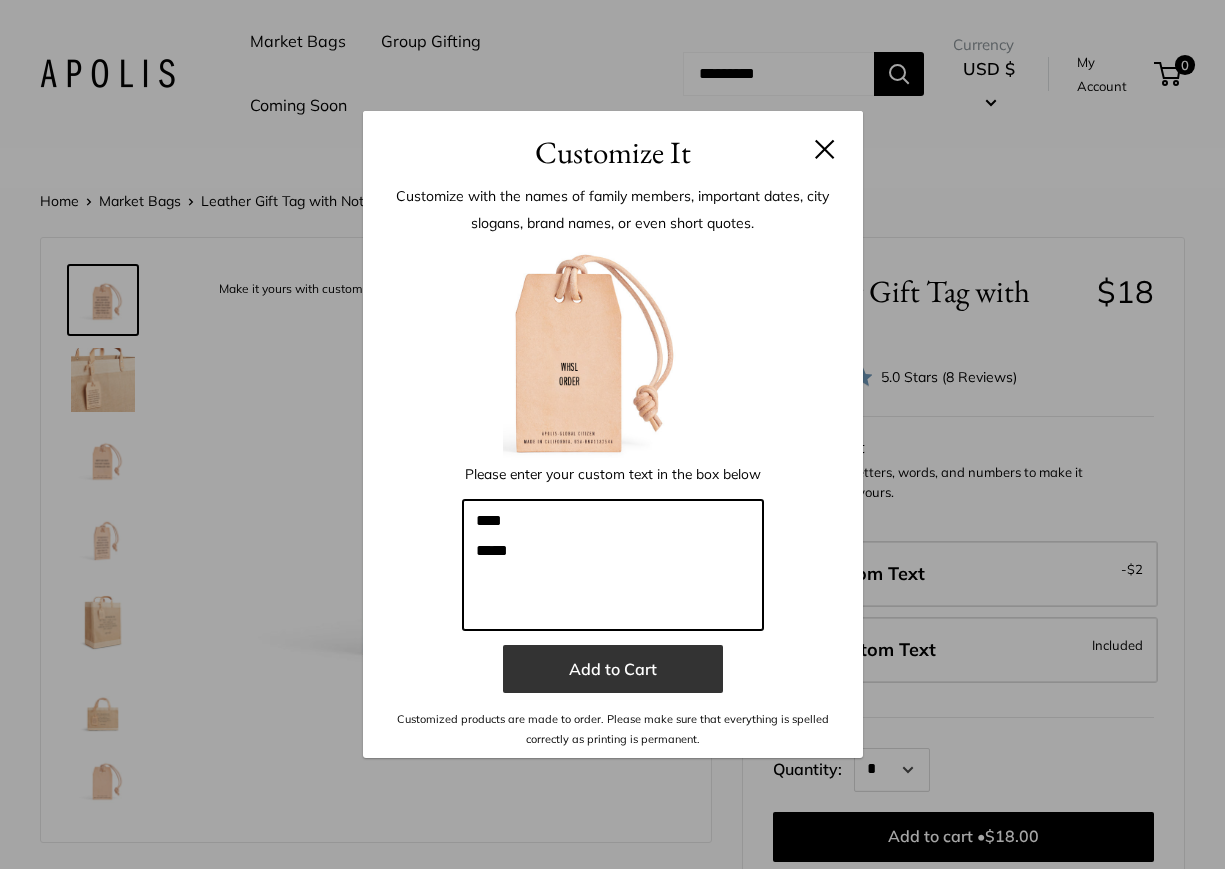 type on "****
*****" 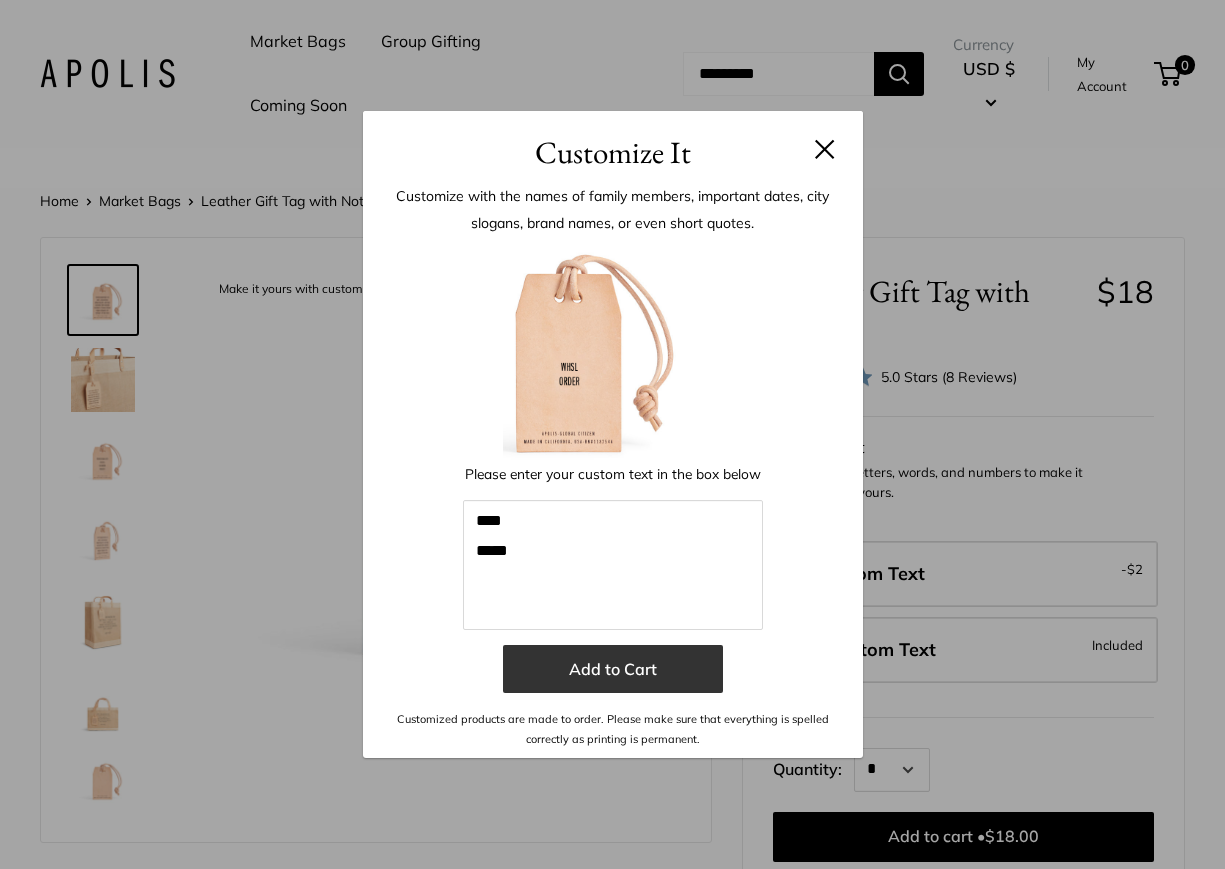click on "Add to Cart" at bounding box center [613, 669] 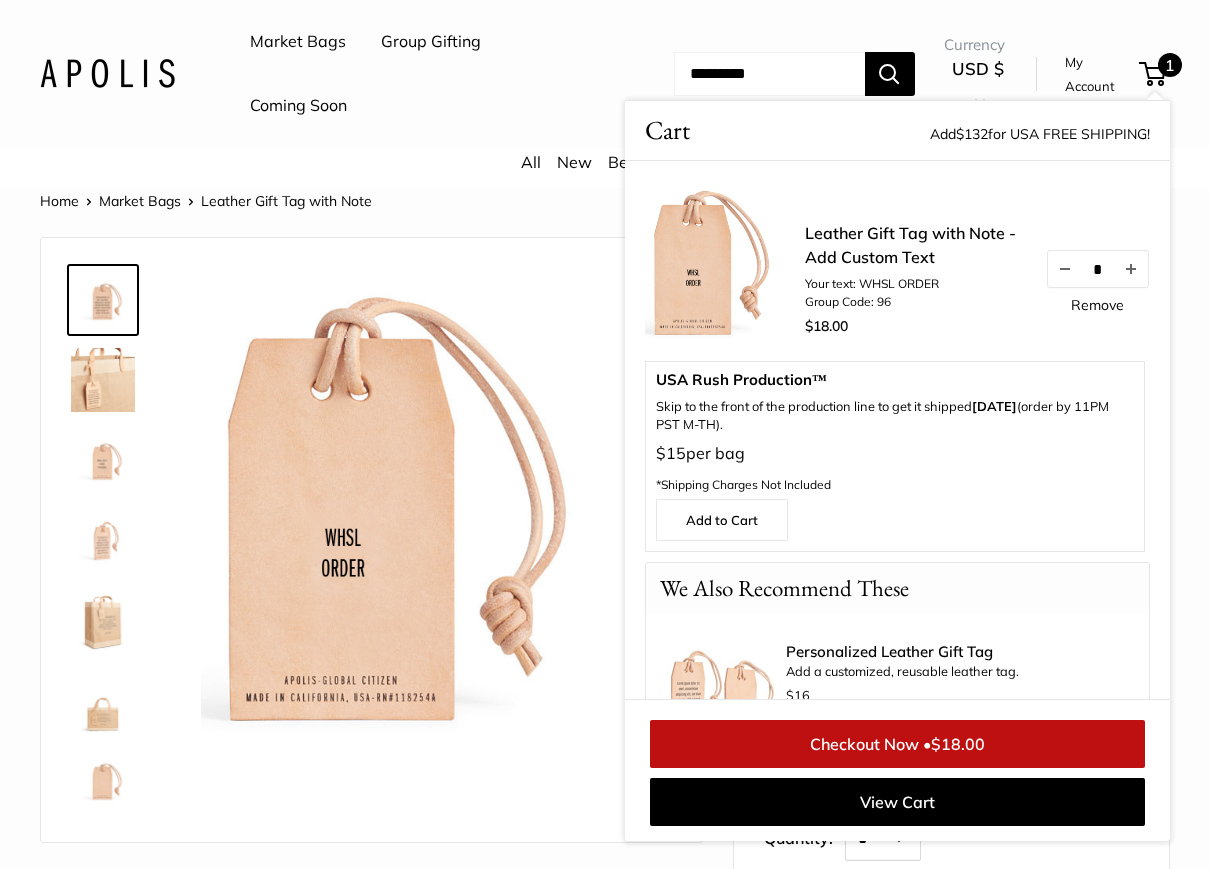 click on "*" at bounding box center (1098, 268) 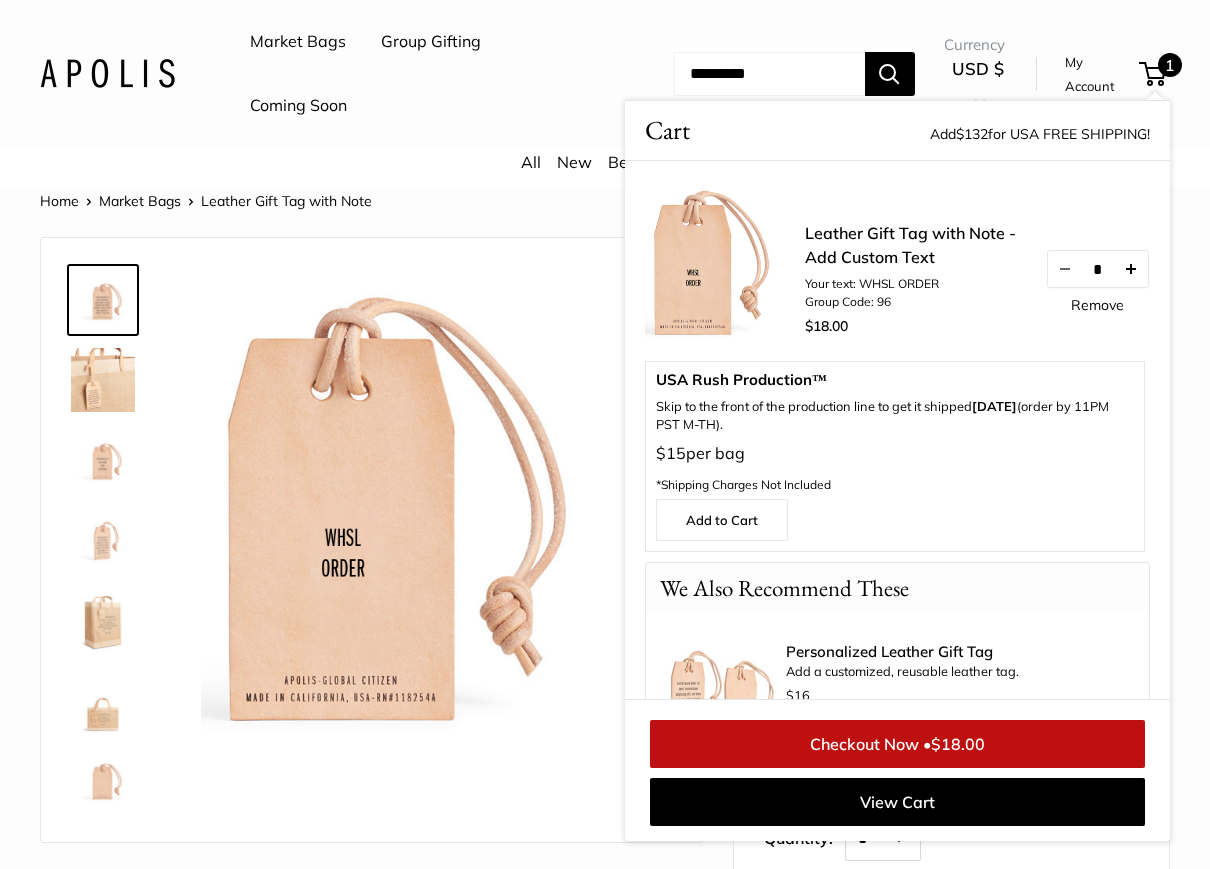 click at bounding box center (1131, 269) 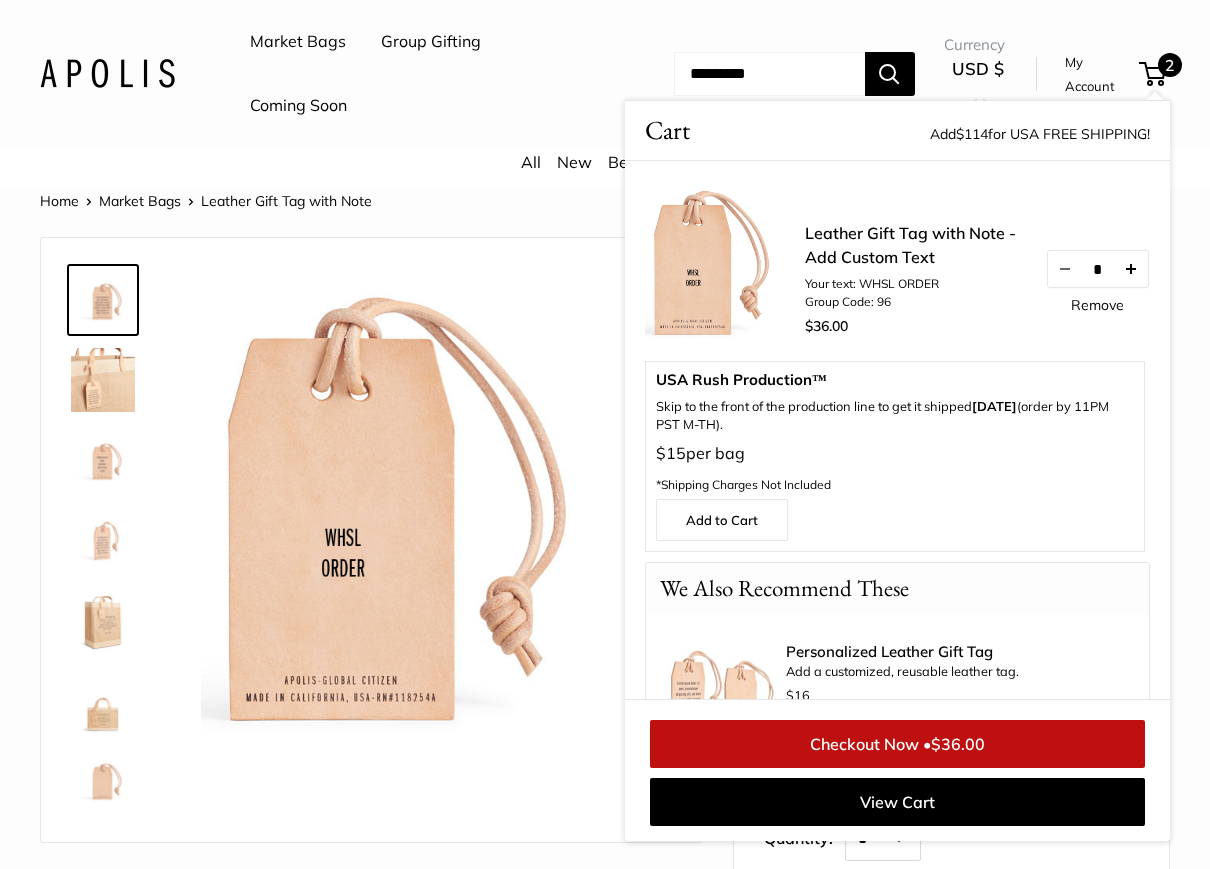 click at bounding box center [1131, 269] 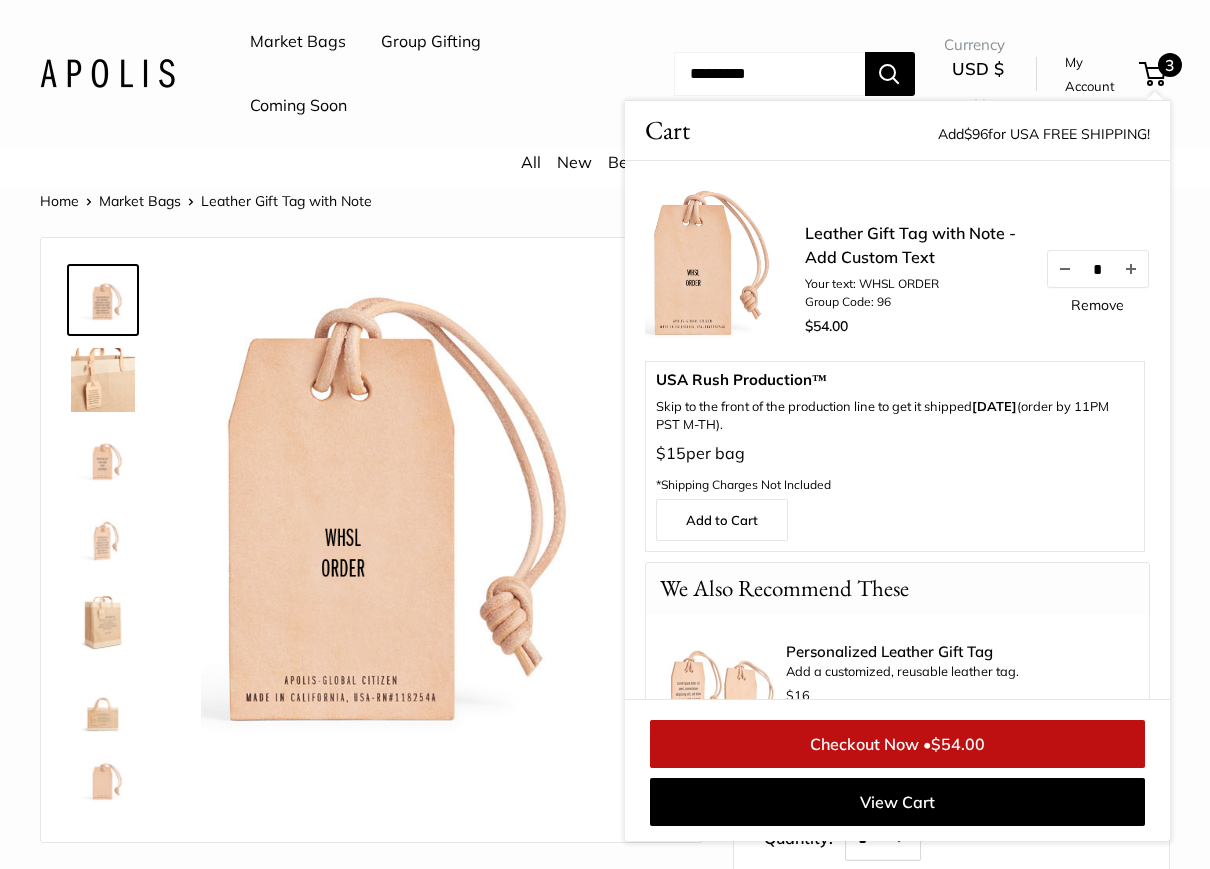 click on "*" at bounding box center (1098, 268) 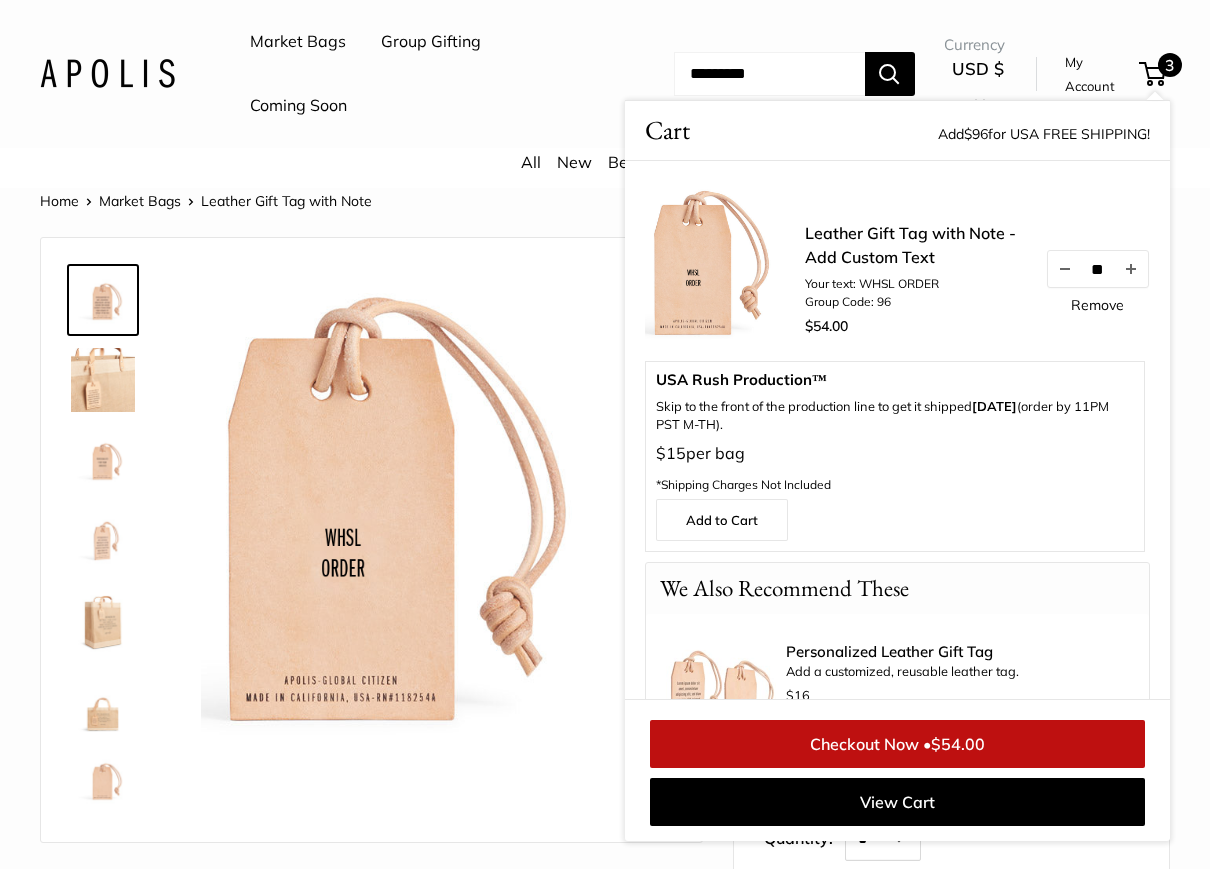 type on "**" 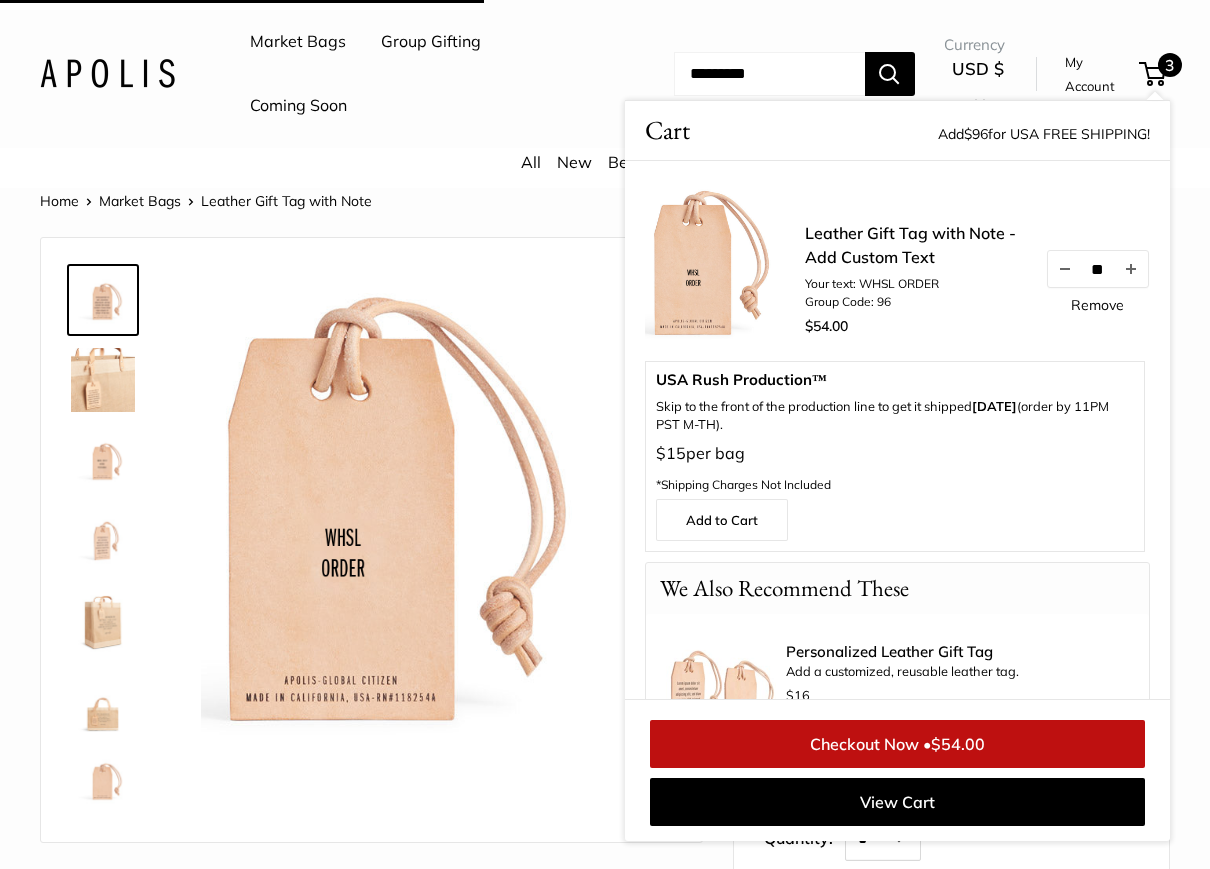 type 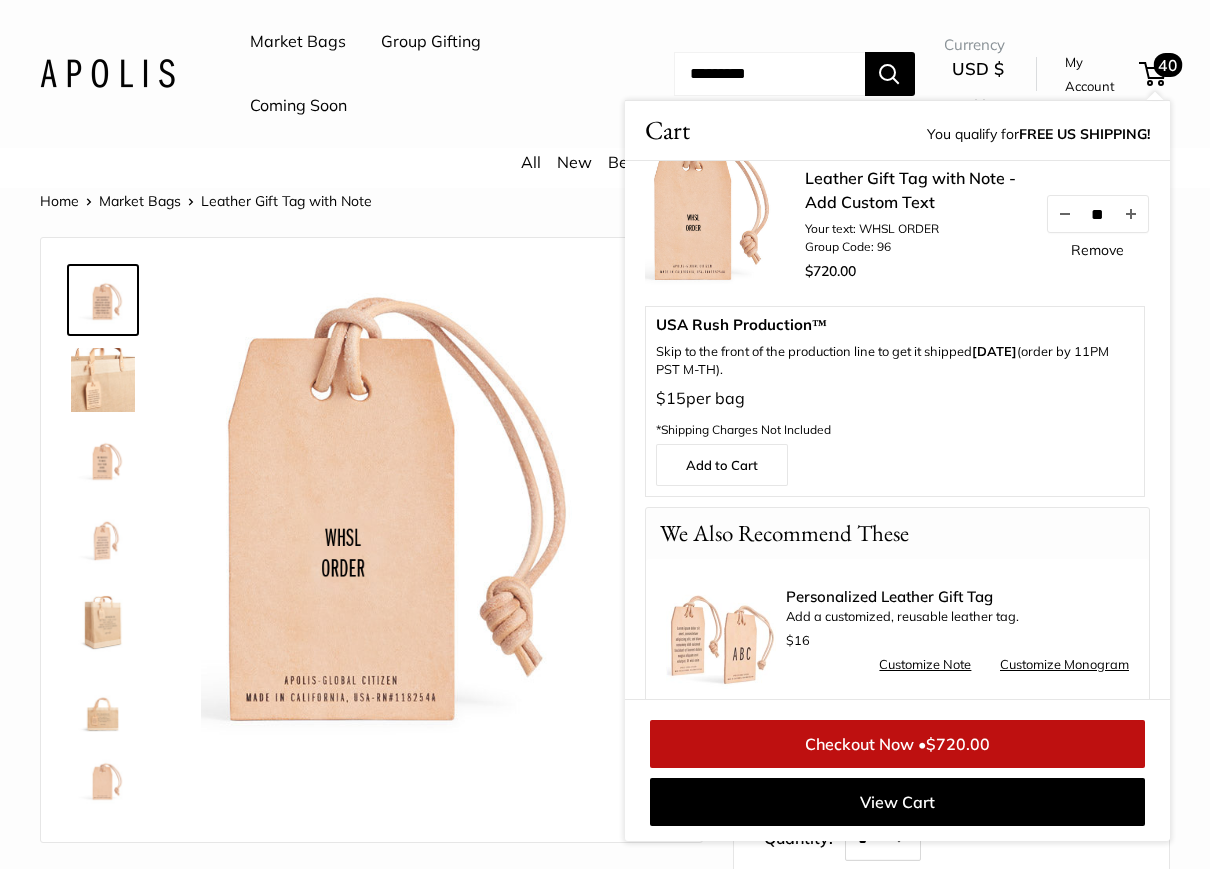 scroll, scrollTop: 86, scrollLeft: 0, axis: vertical 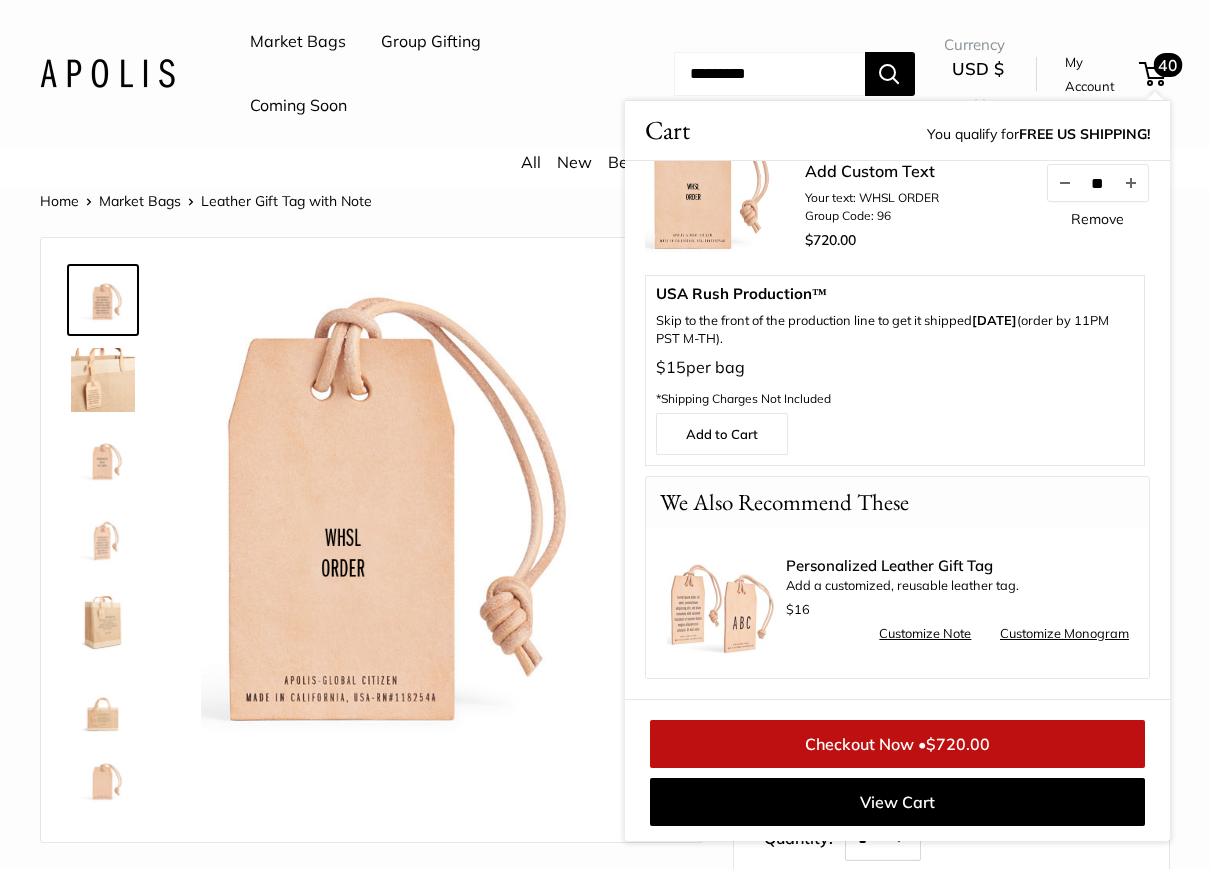 click on "$720.00" at bounding box center (958, 744) 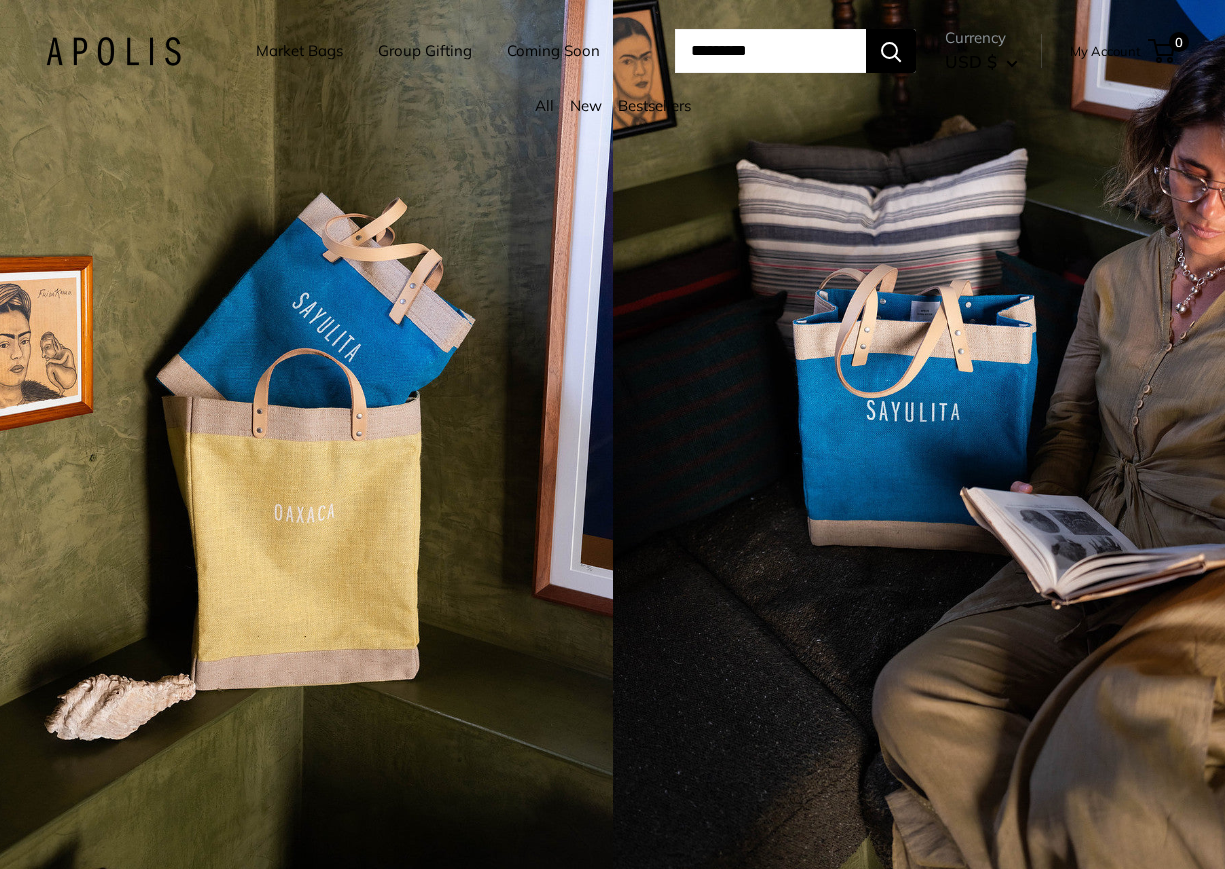 scroll, scrollTop: 0, scrollLeft: 0, axis: both 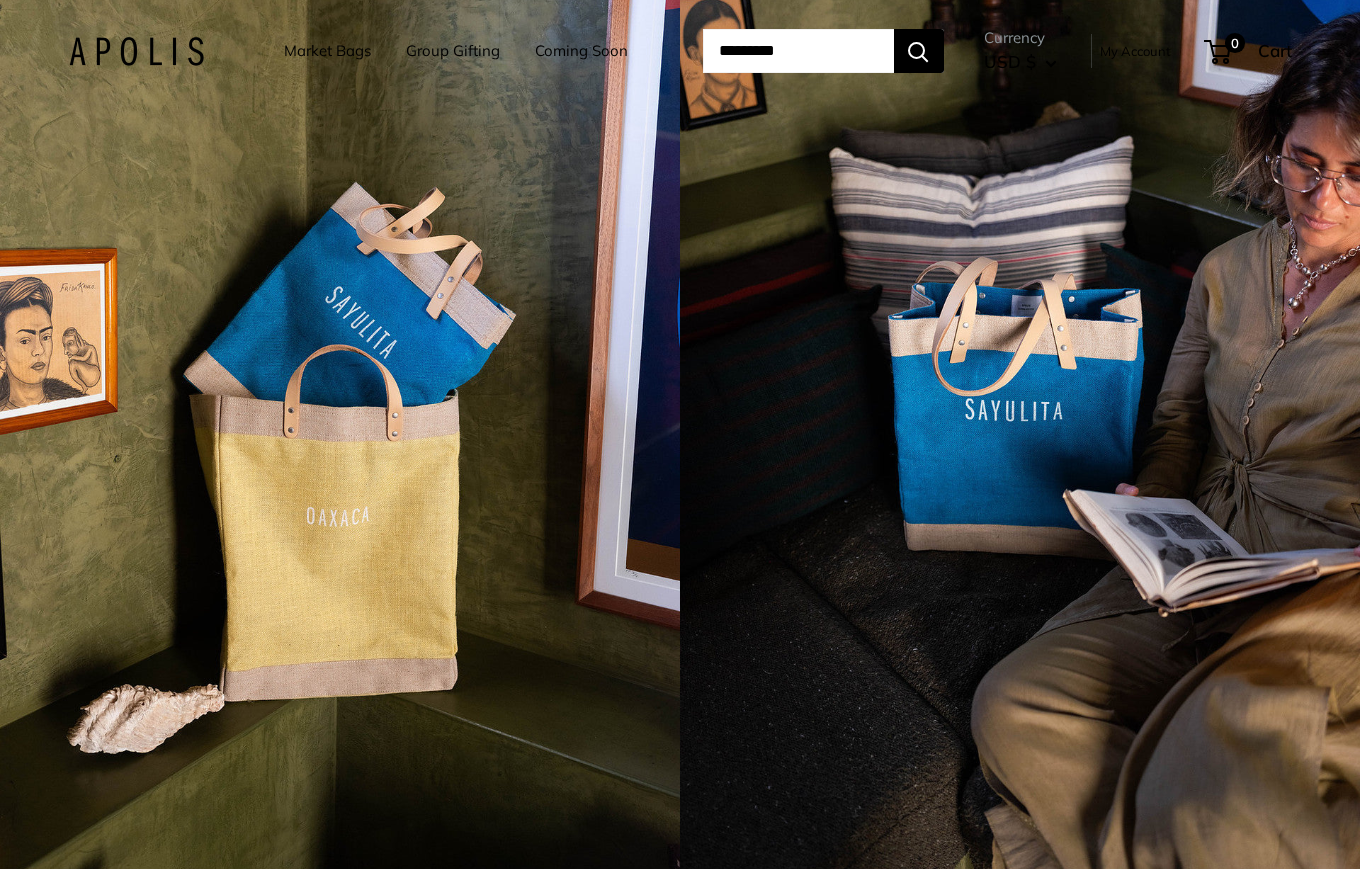 click at bounding box center [798, 51] 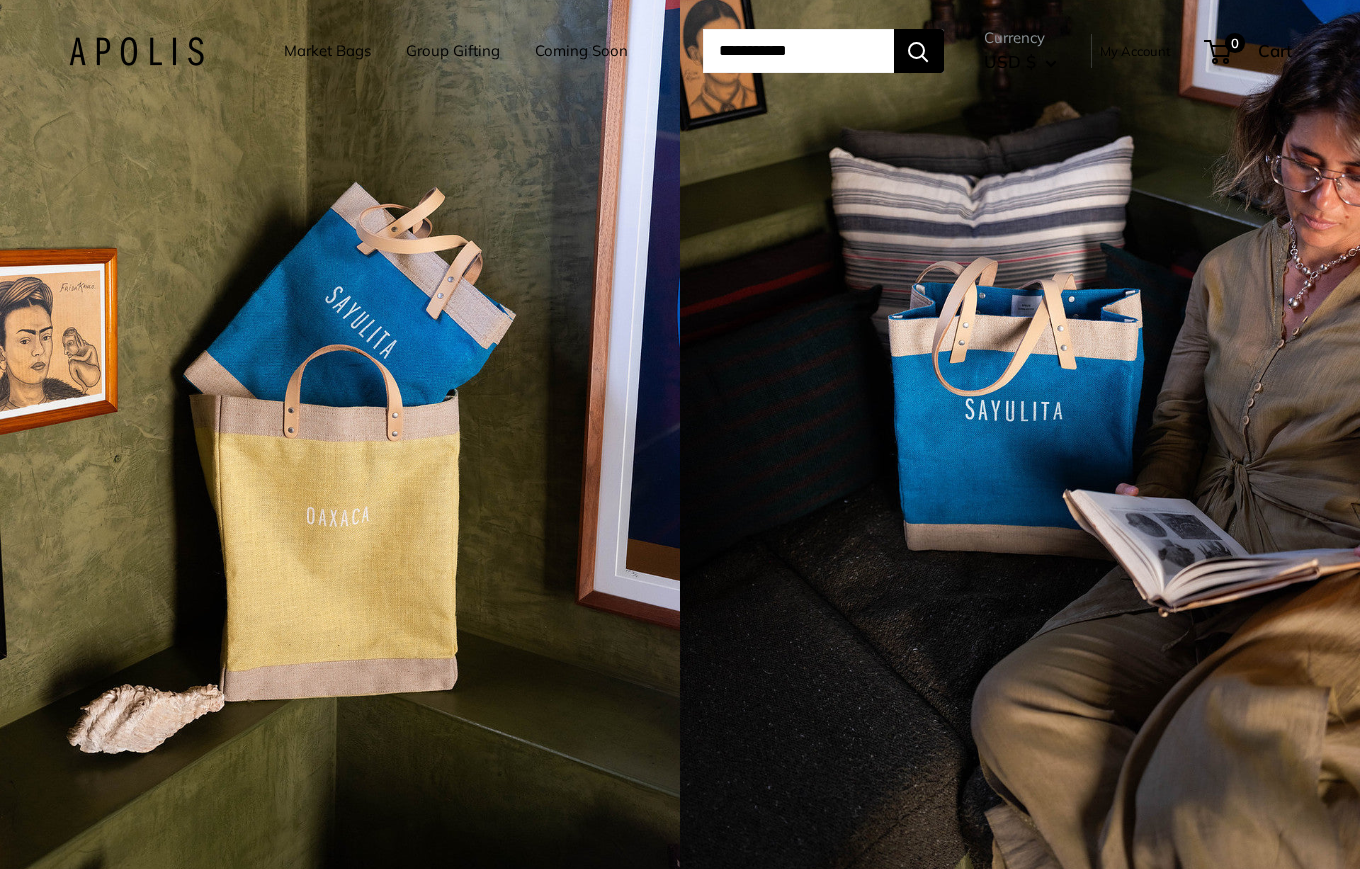 type on "**********" 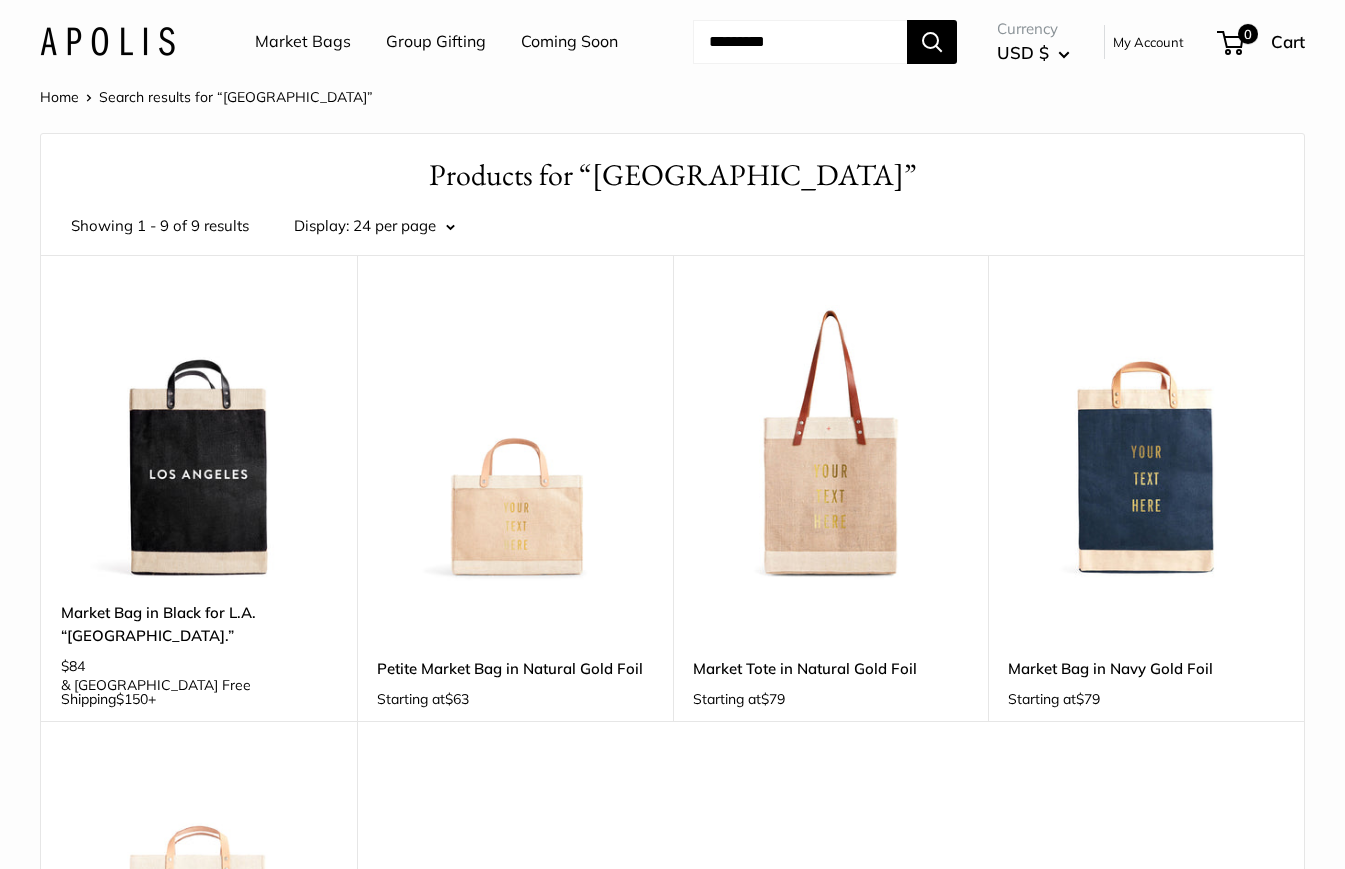 scroll, scrollTop: 0, scrollLeft: 0, axis: both 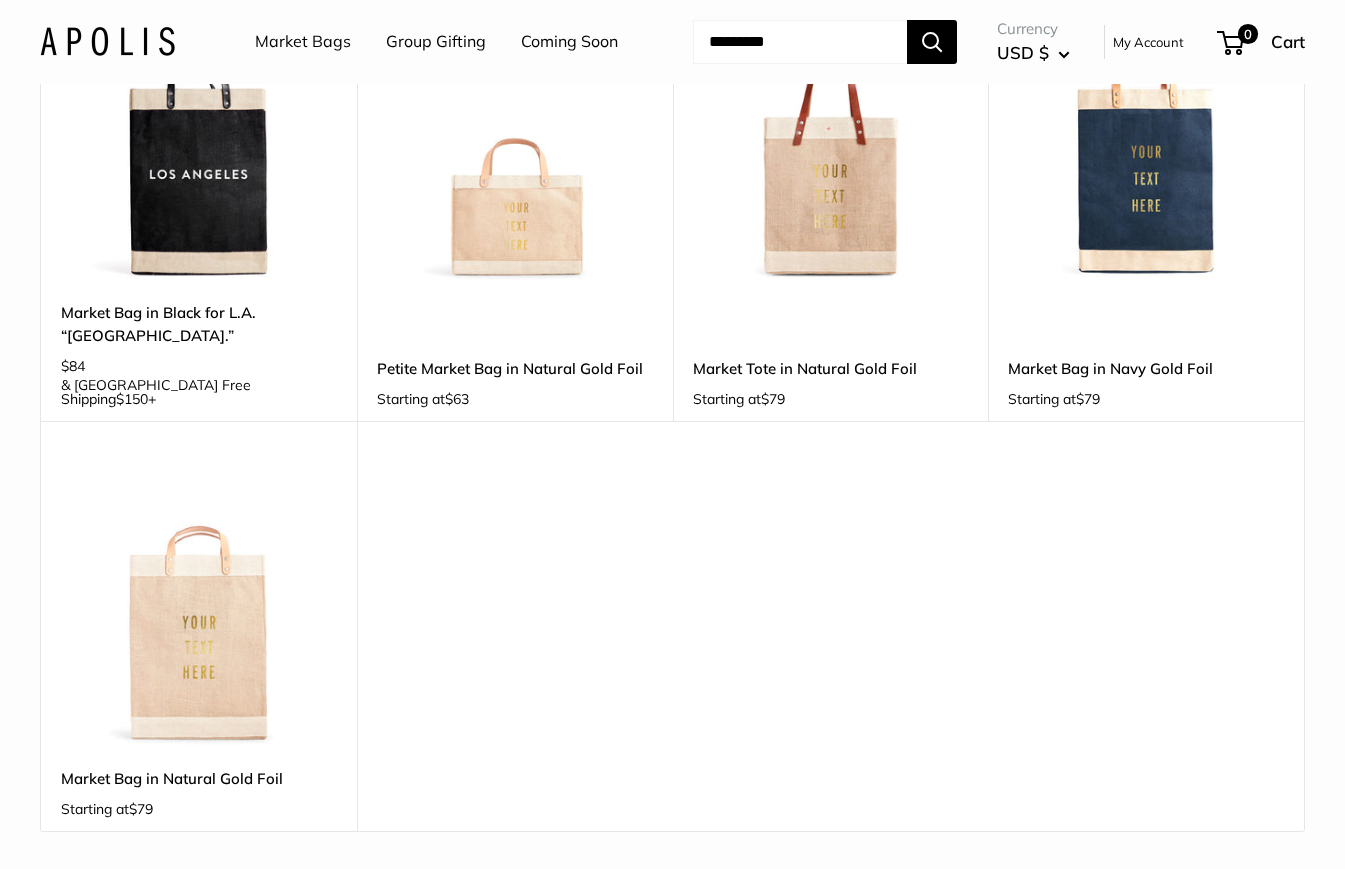 click at bounding box center (0, 0) 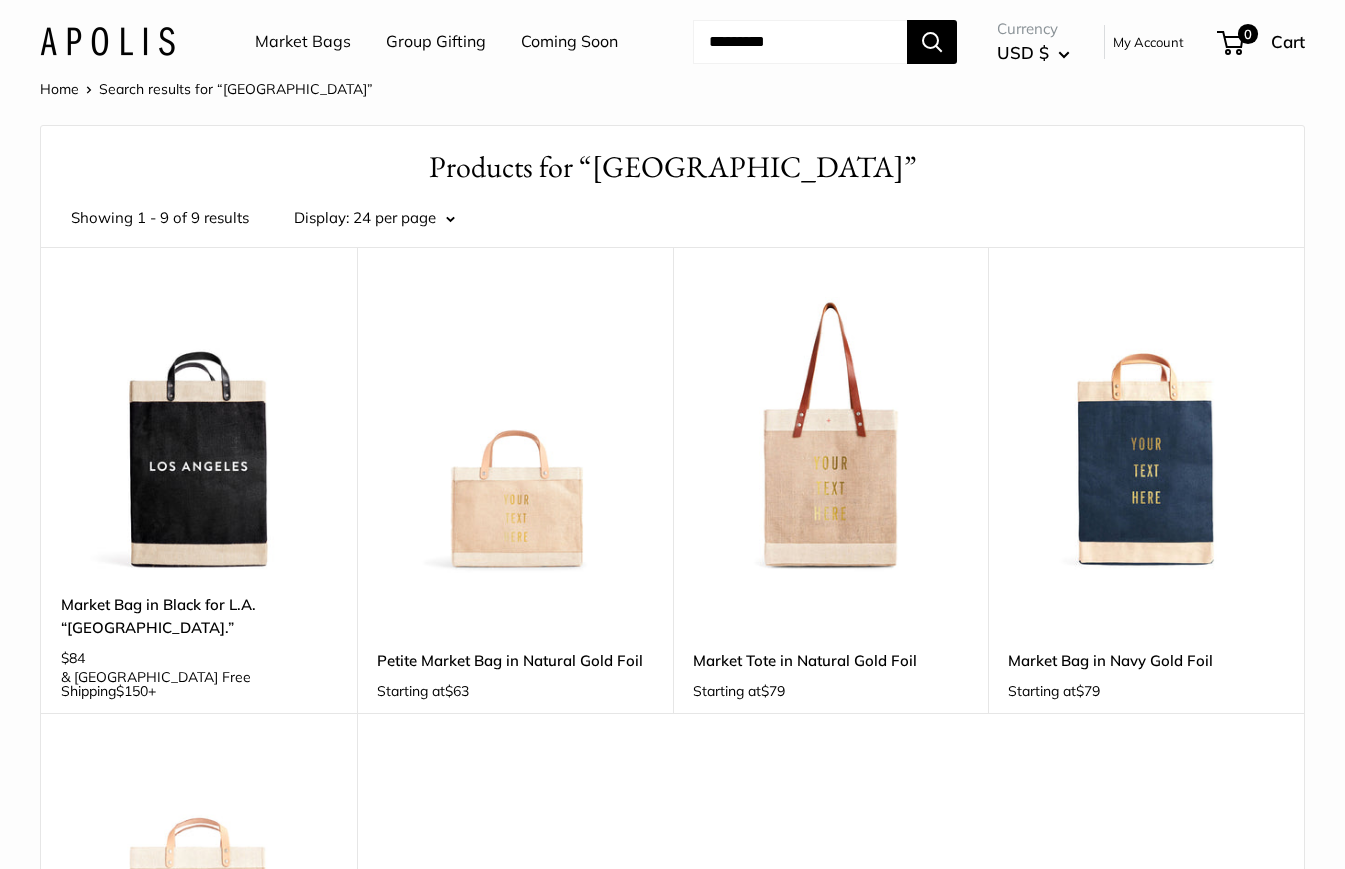 scroll, scrollTop: 0, scrollLeft: 0, axis: both 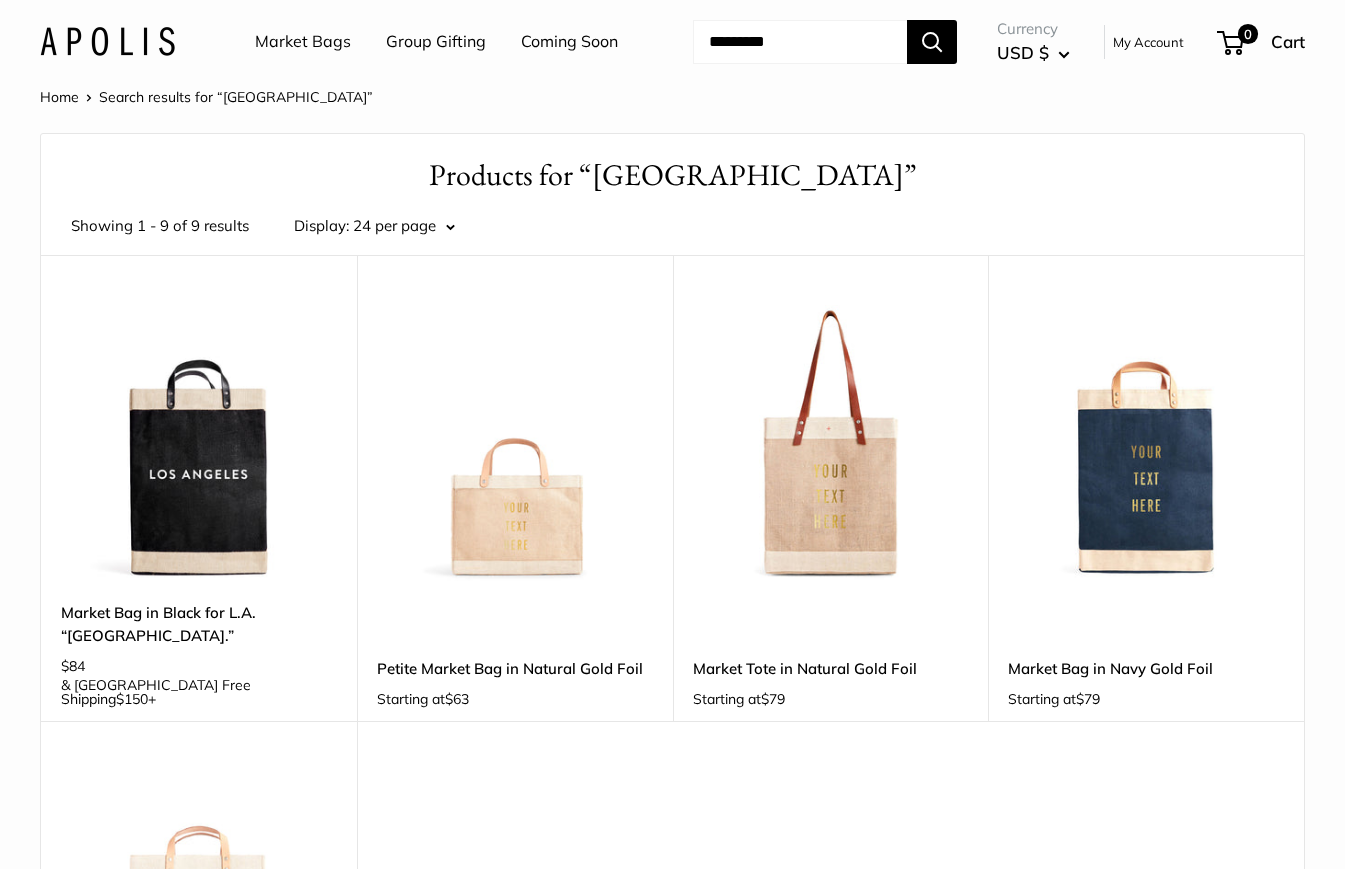 click at bounding box center (800, 42) 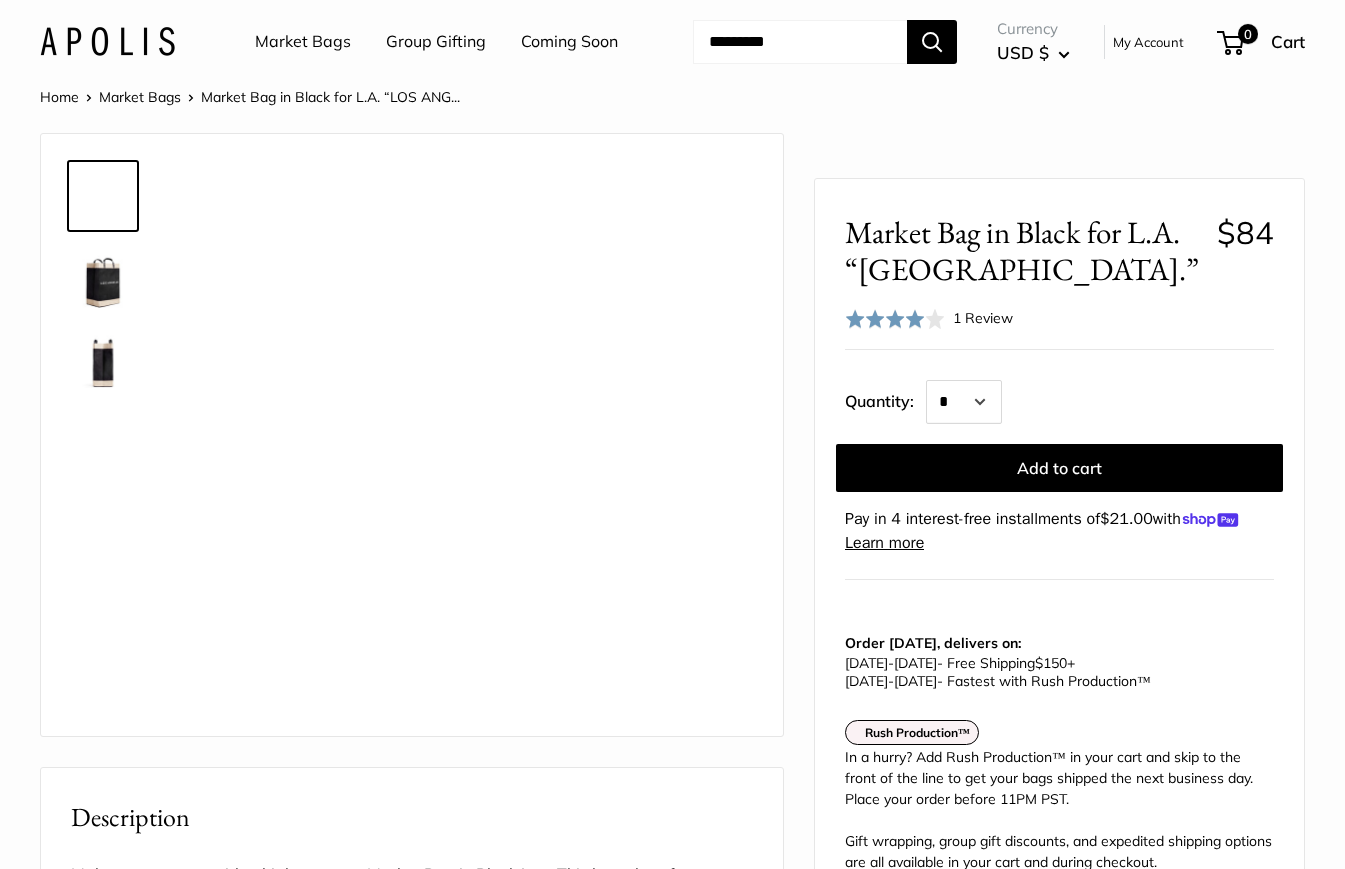 scroll, scrollTop: 0, scrollLeft: 0, axis: both 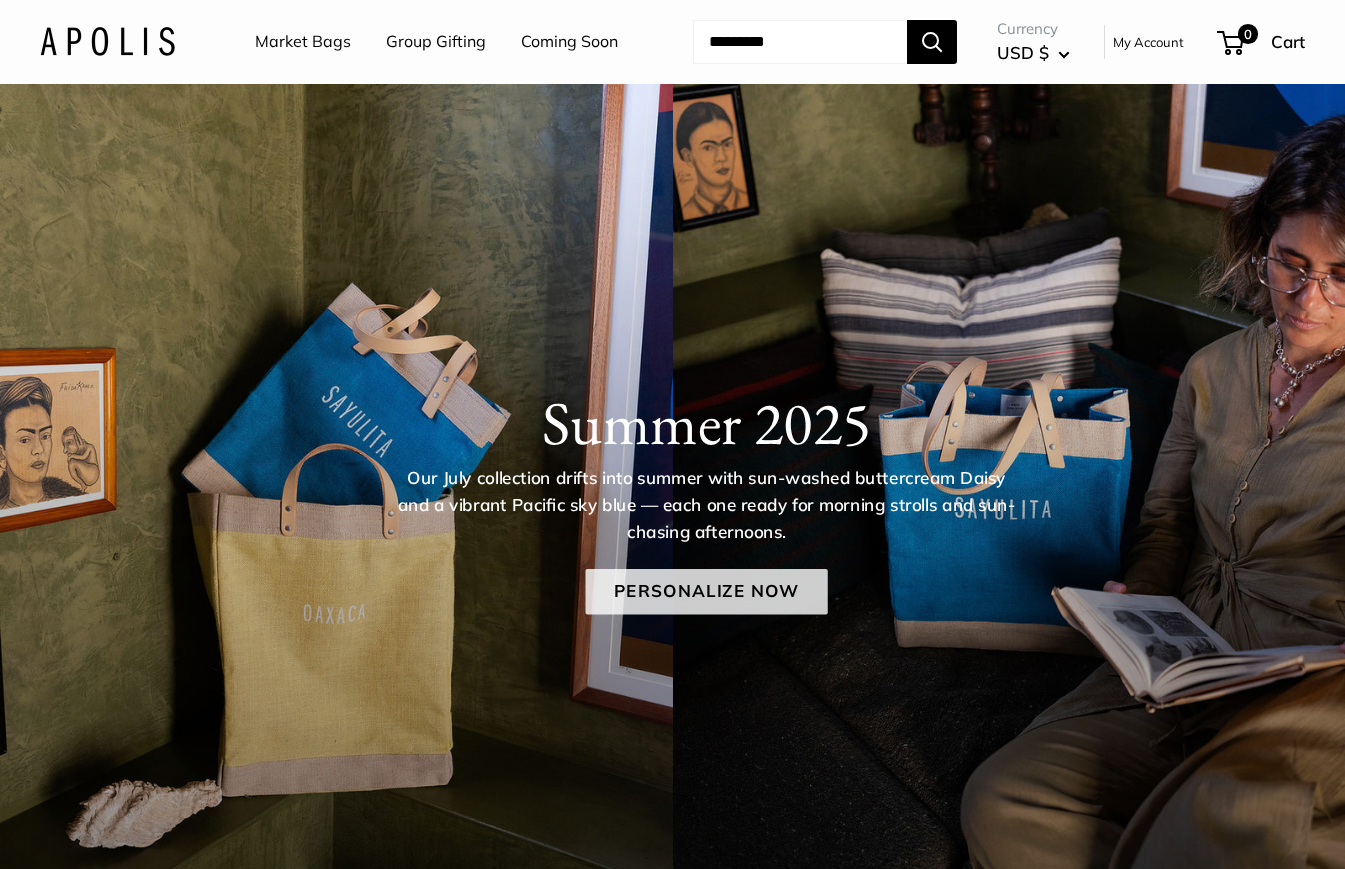 click on "Personalize Now" at bounding box center [706, 592] 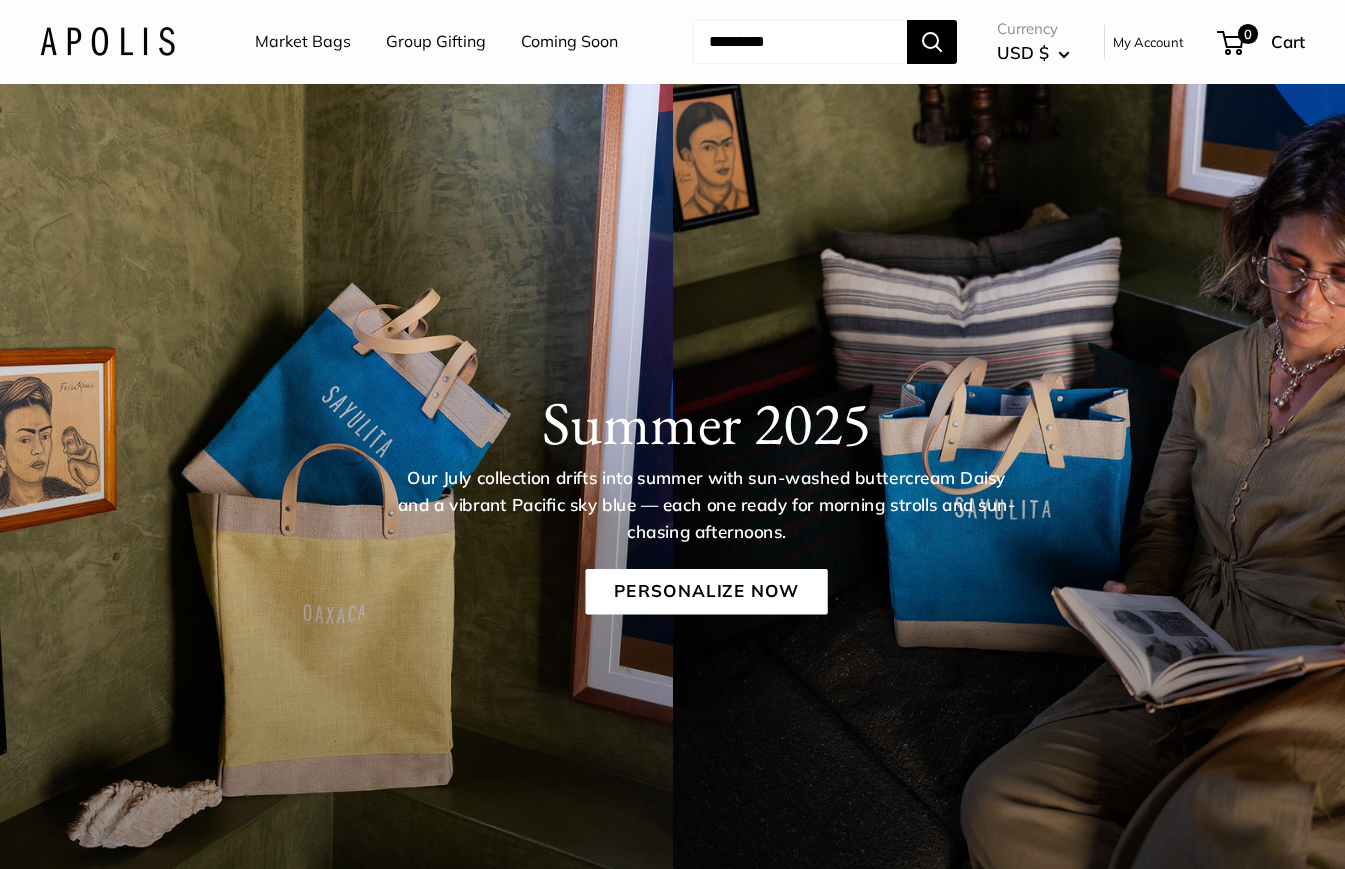 click on "Market Bags" at bounding box center [303, 42] 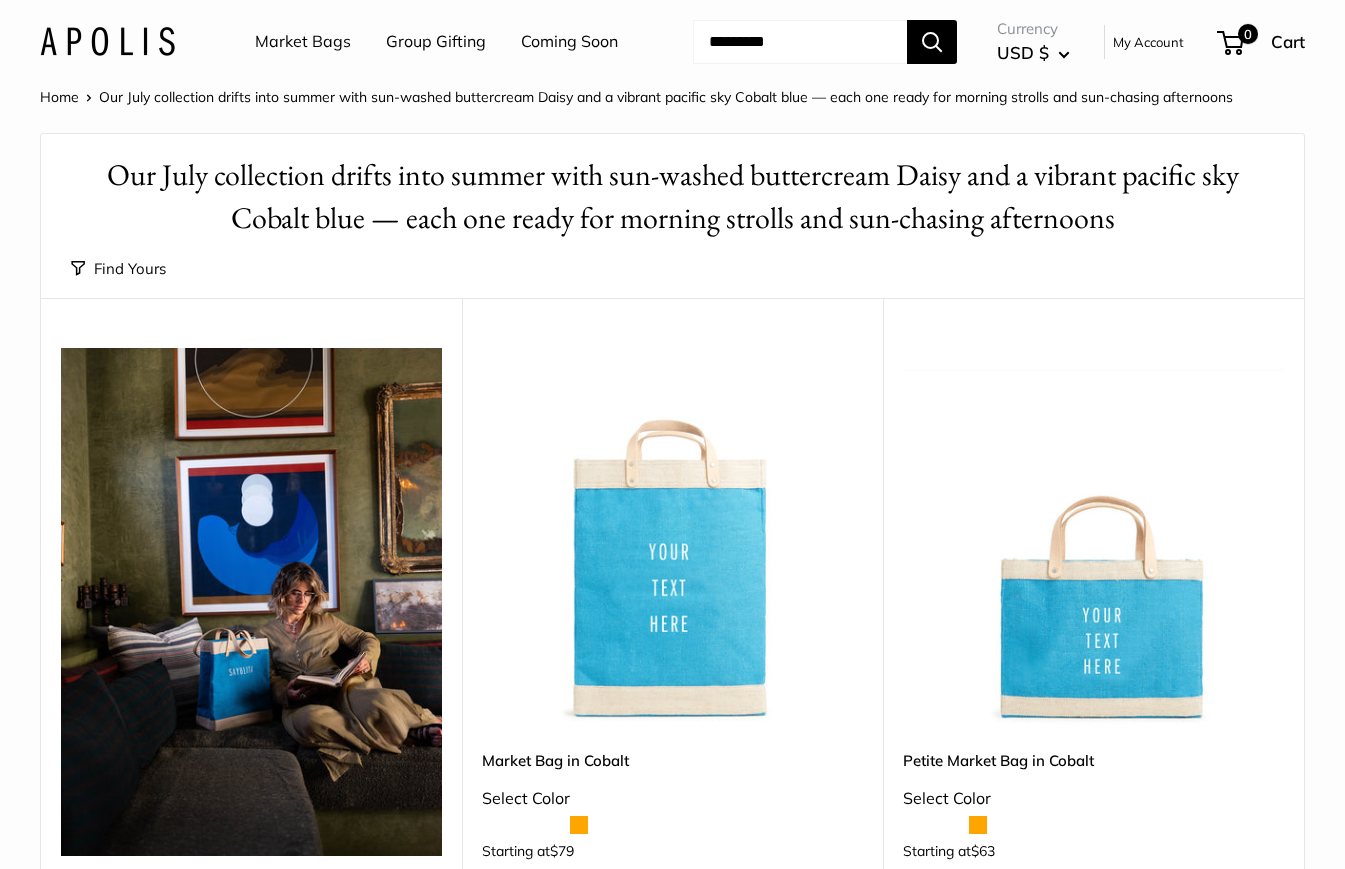 scroll, scrollTop: 0, scrollLeft: 0, axis: both 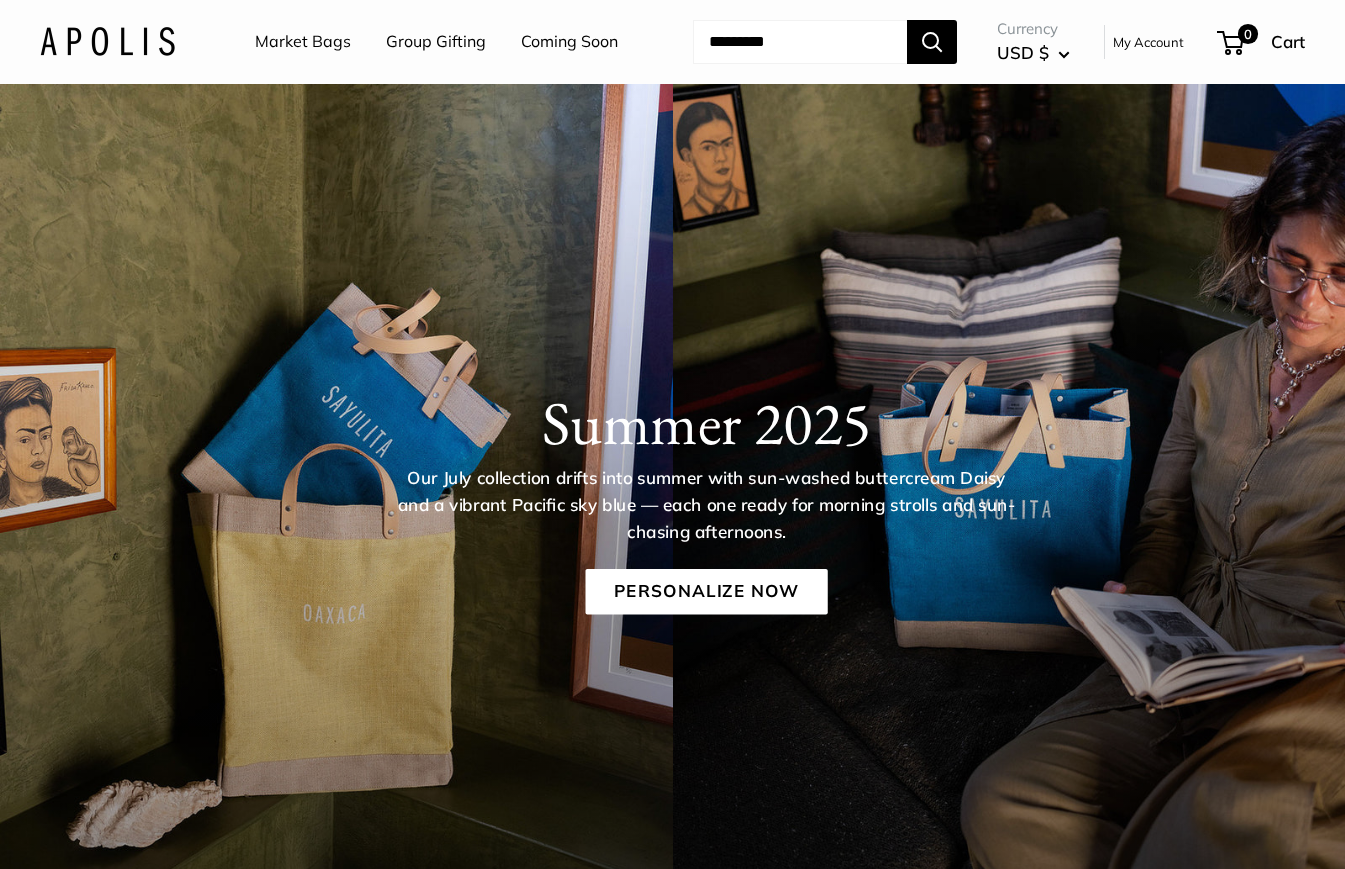 click on "Market Bags" at bounding box center (303, 42) 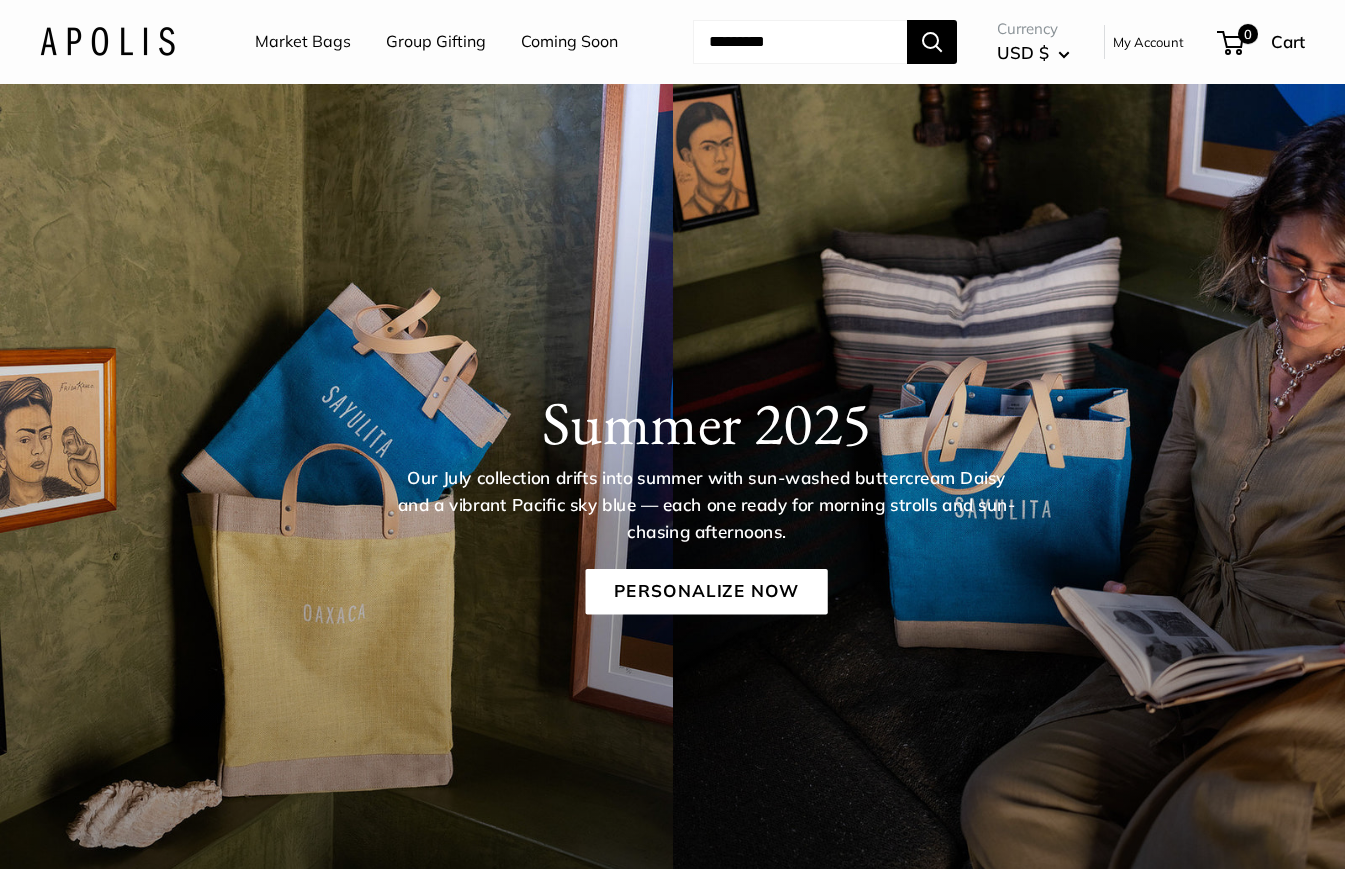 scroll, scrollTop: 0, scrollLeft: 0, axis: both 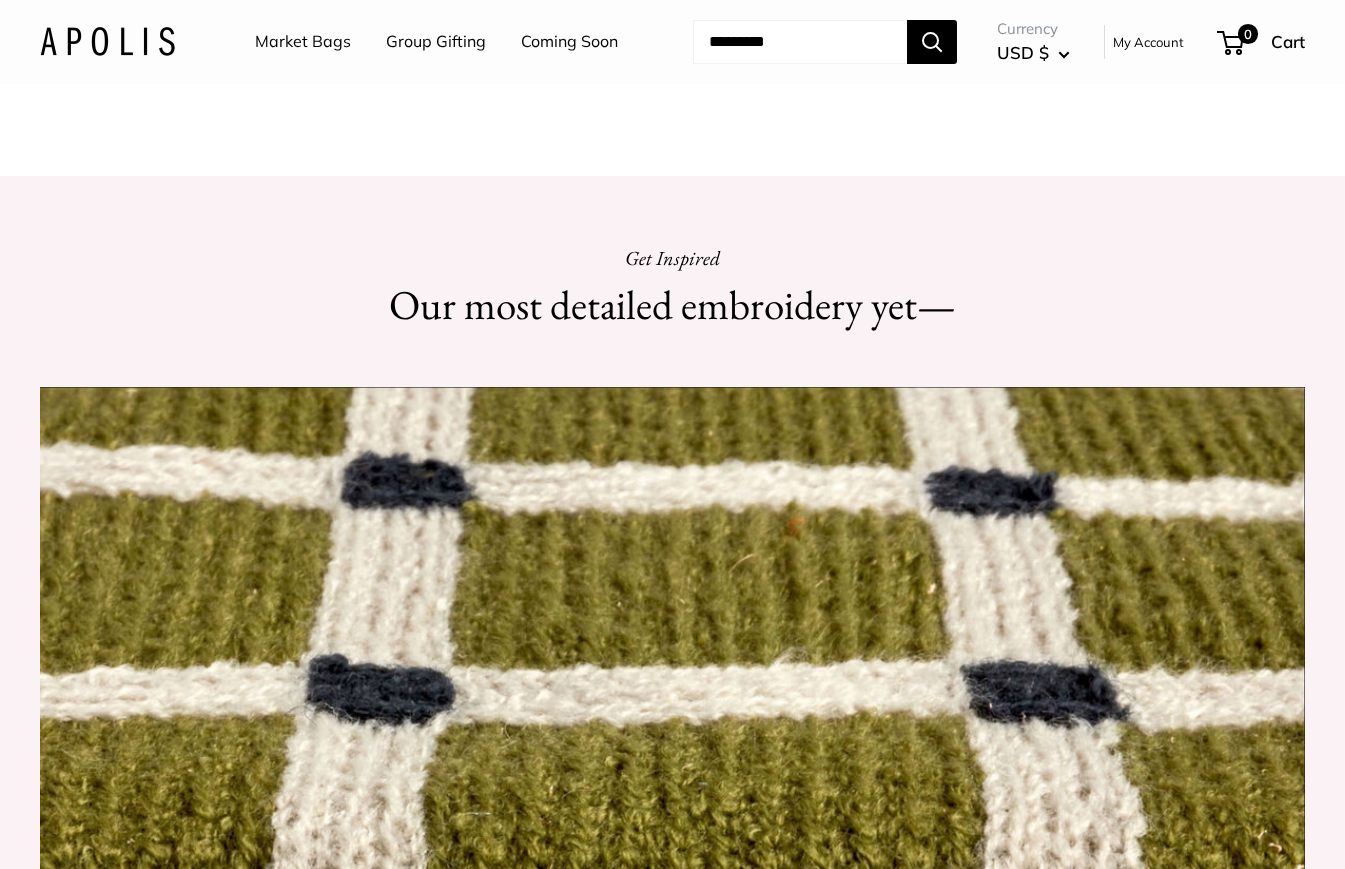 click at bounding box center [800, 42] 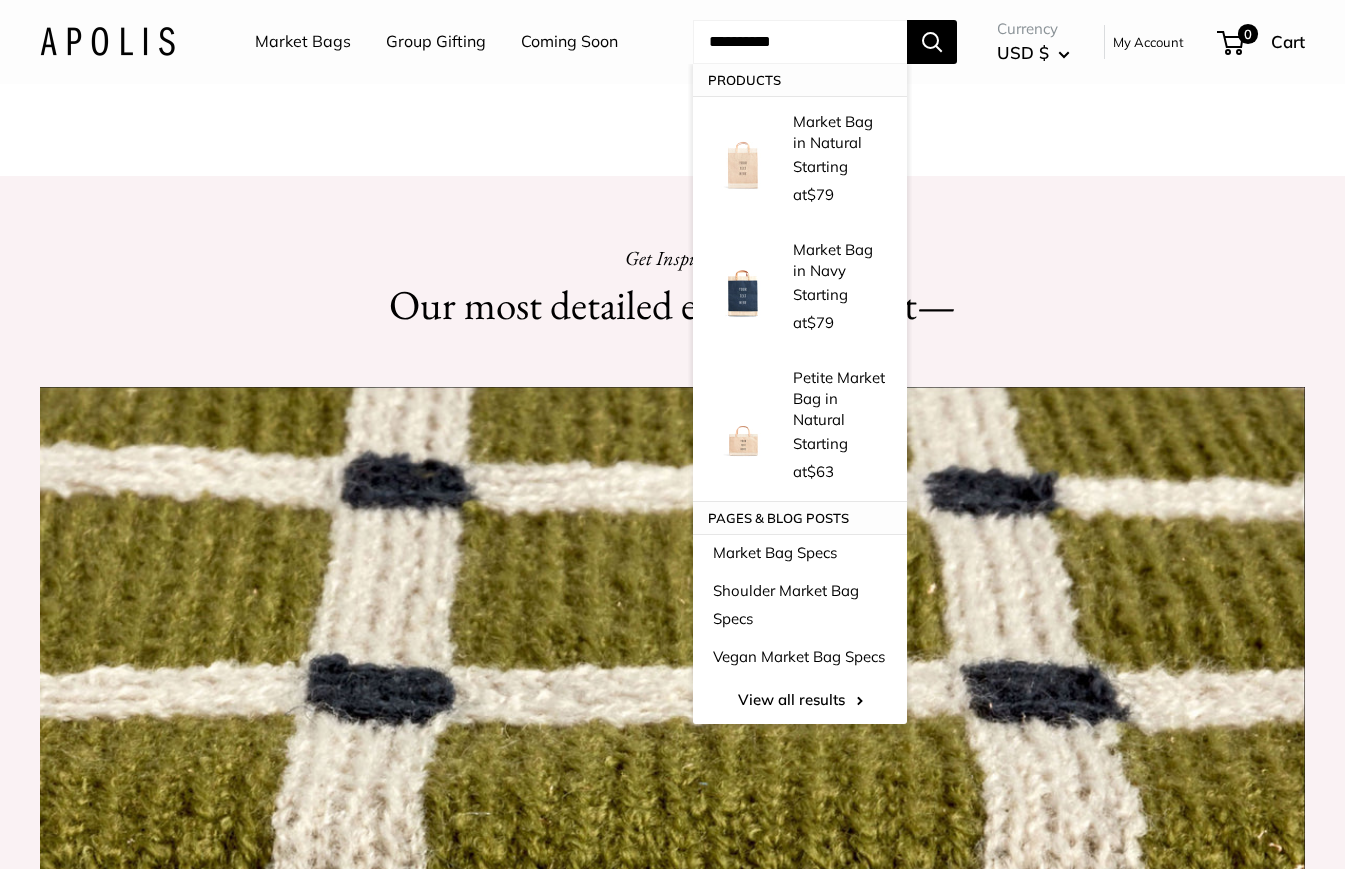 type on "**********" 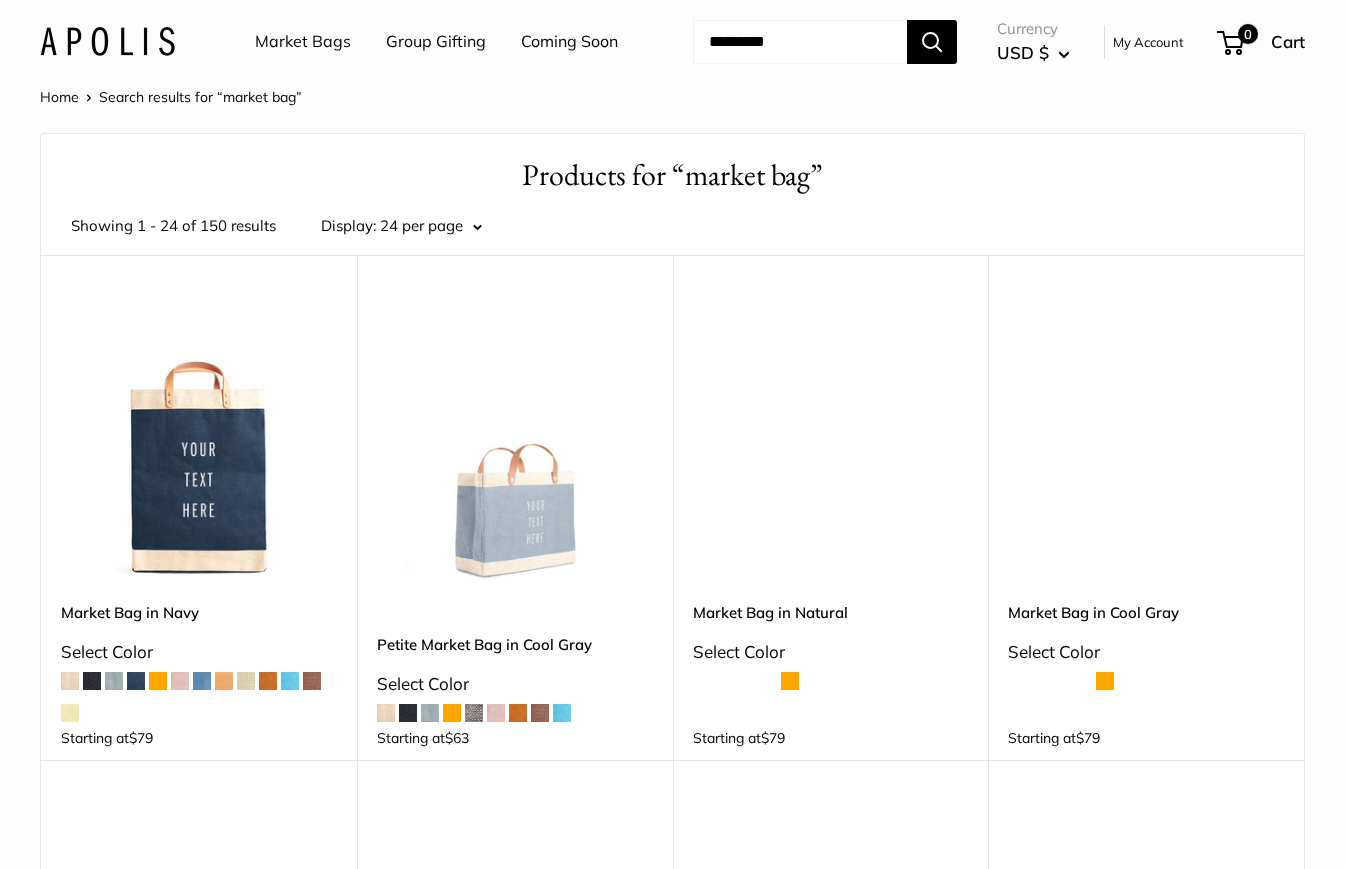 scroll, scrollTop: 0, scrollLeft: 0, axis: both 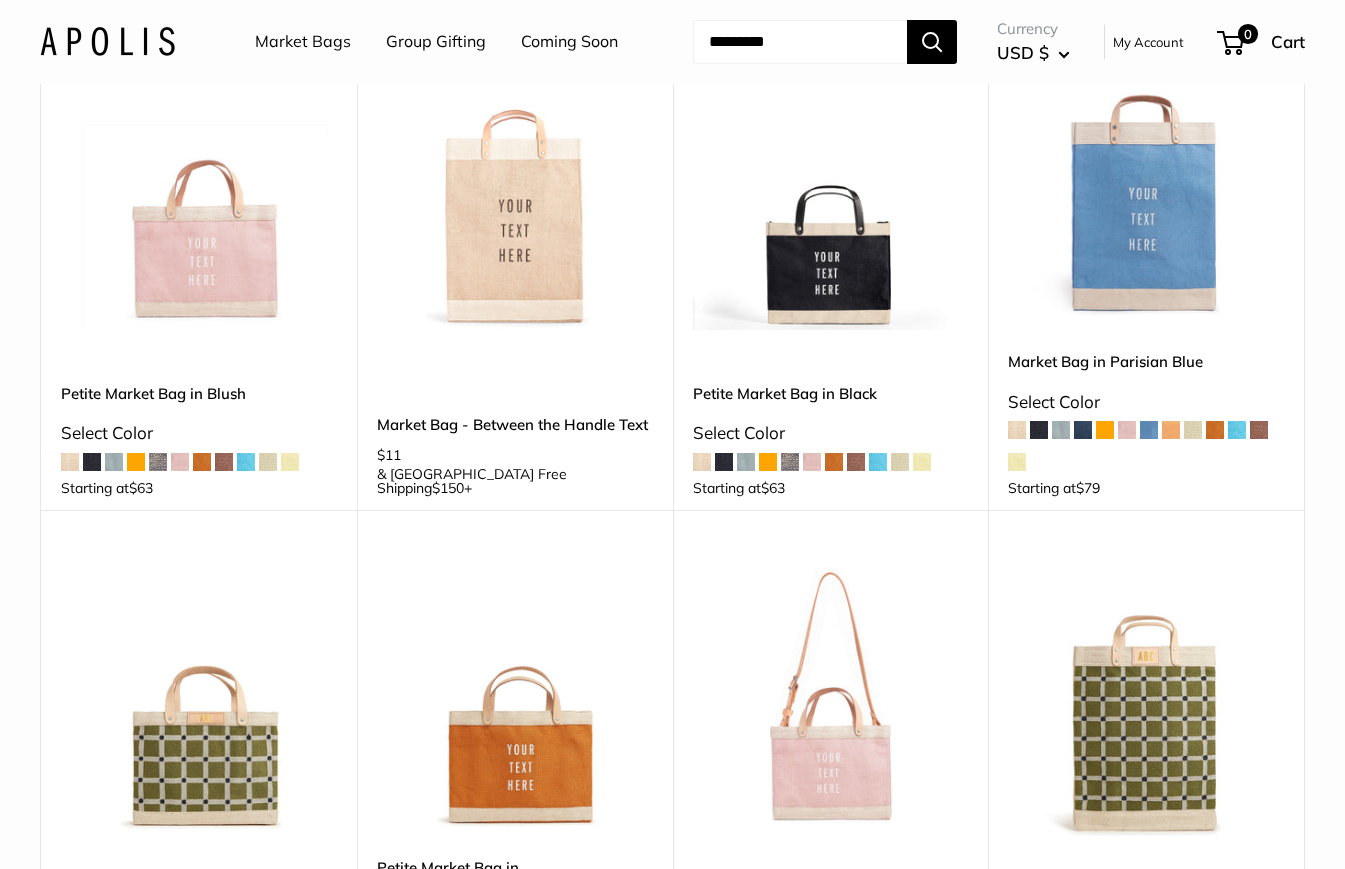 click at bounding box center (800, 42) 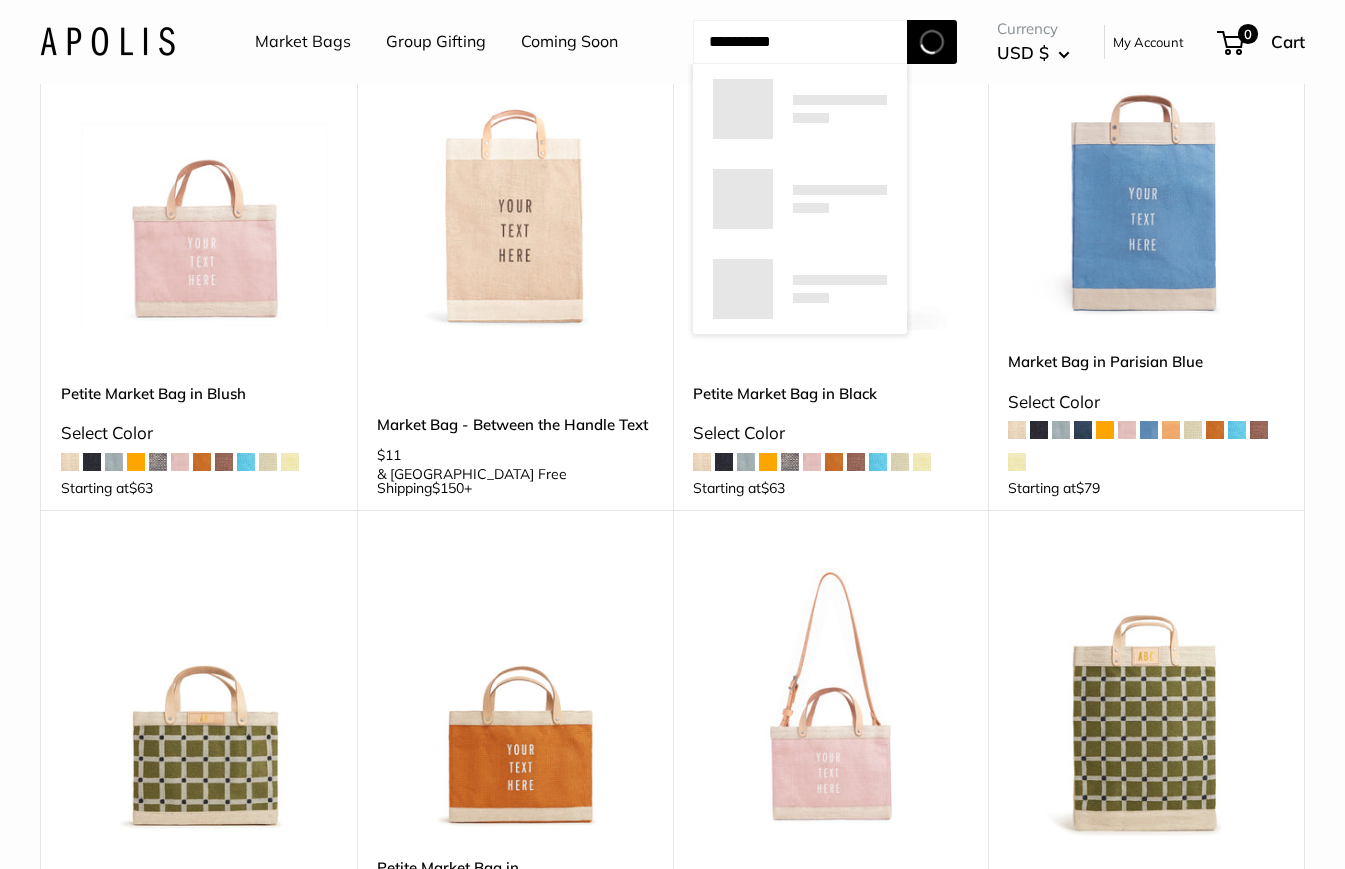 type on "**********" 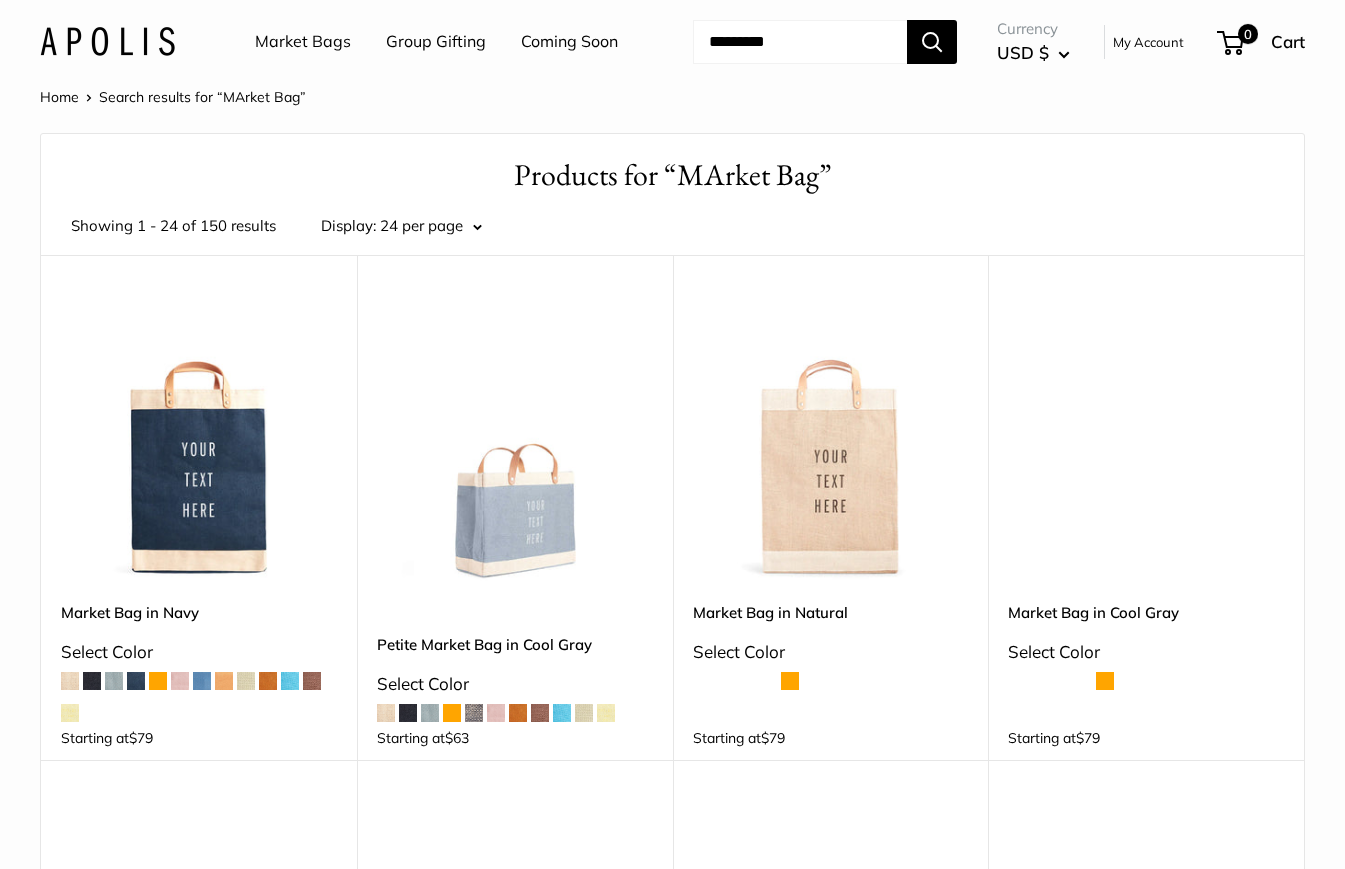 scroll, scrollTop: 0, scrollLeft: 0, axis: both 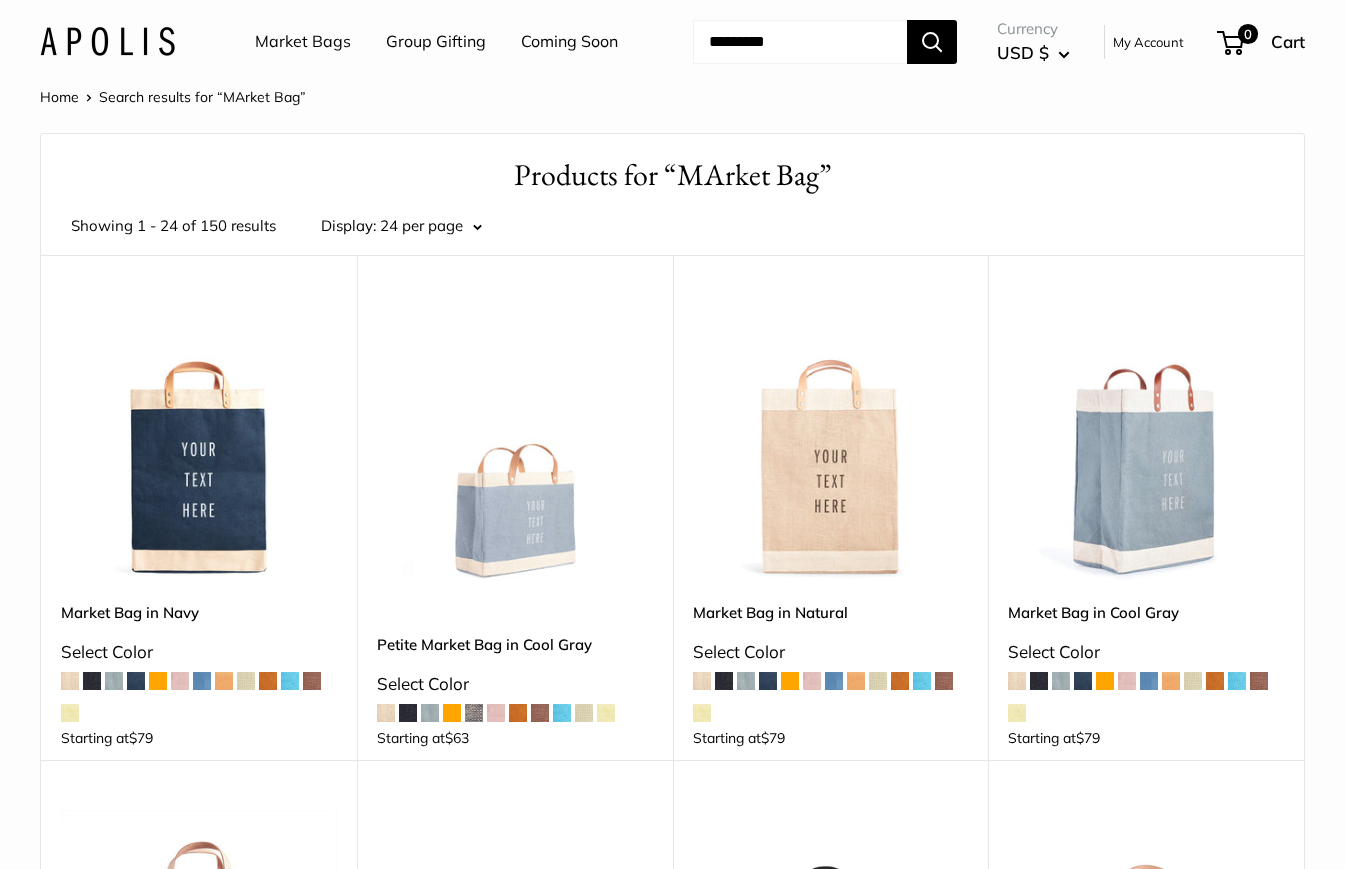 click at bounding box center (800, 42) 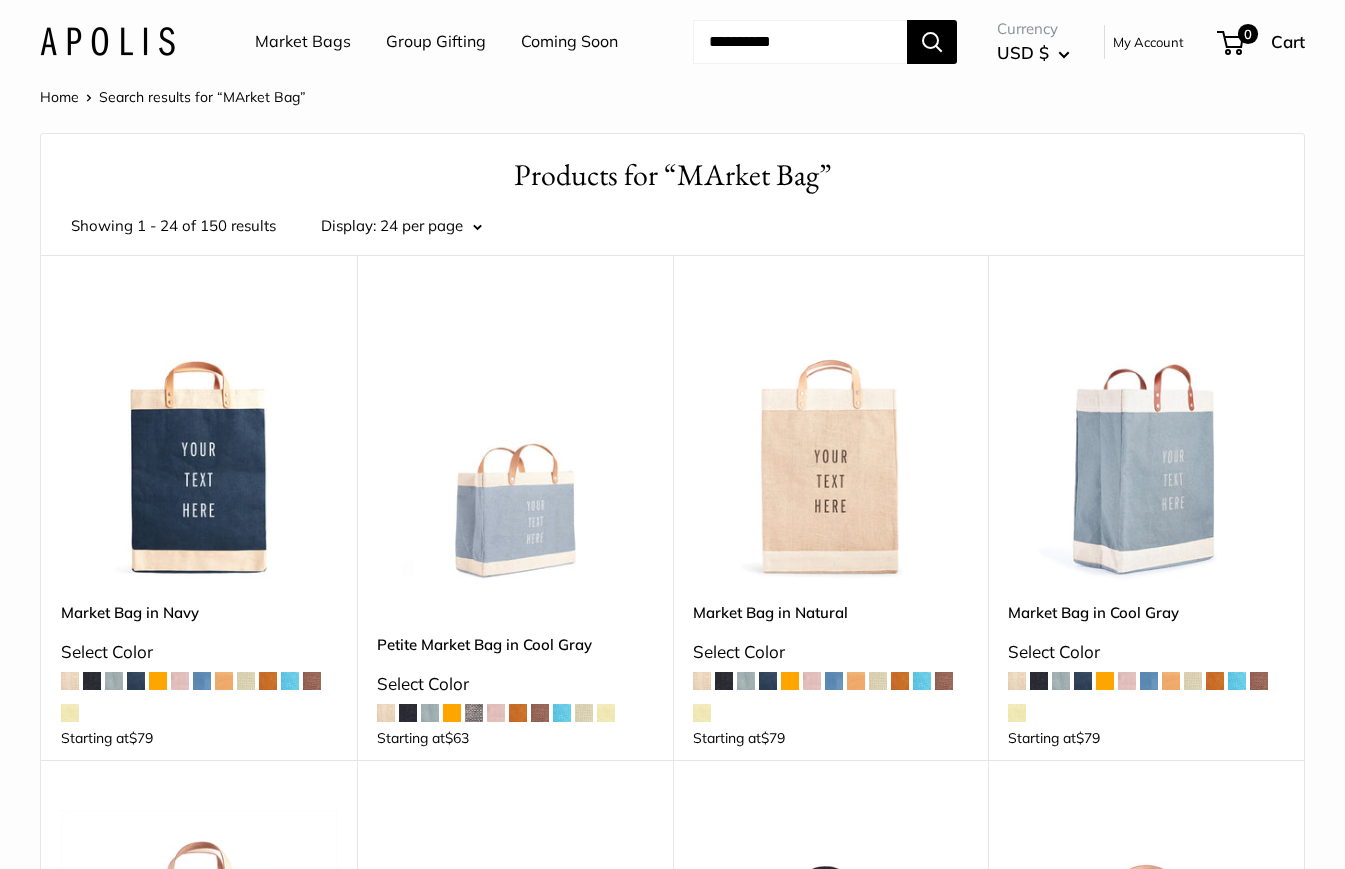 type on "**********" 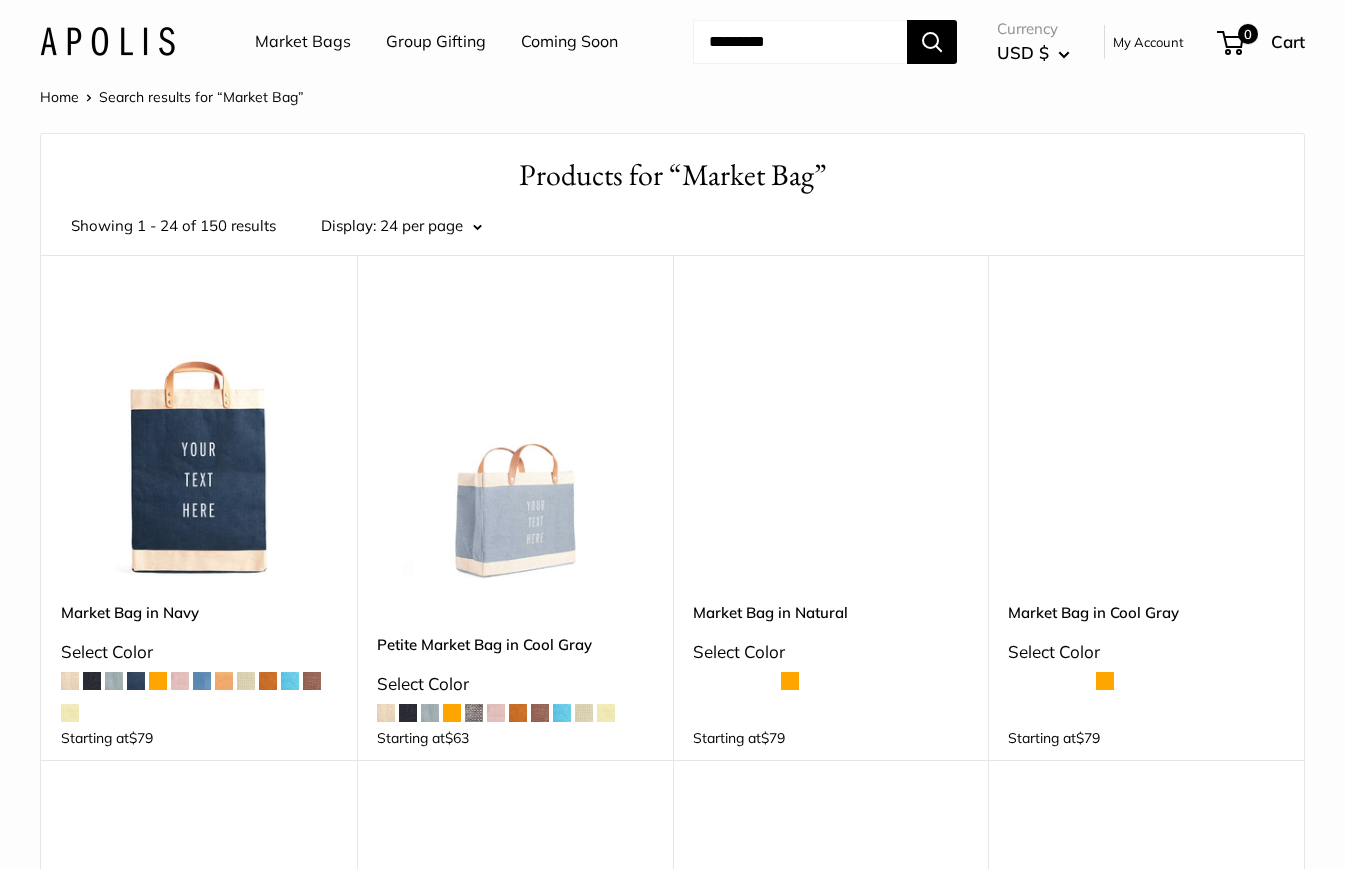 scroll, scrollTop: 0, scrollLeft: 0, axis: both 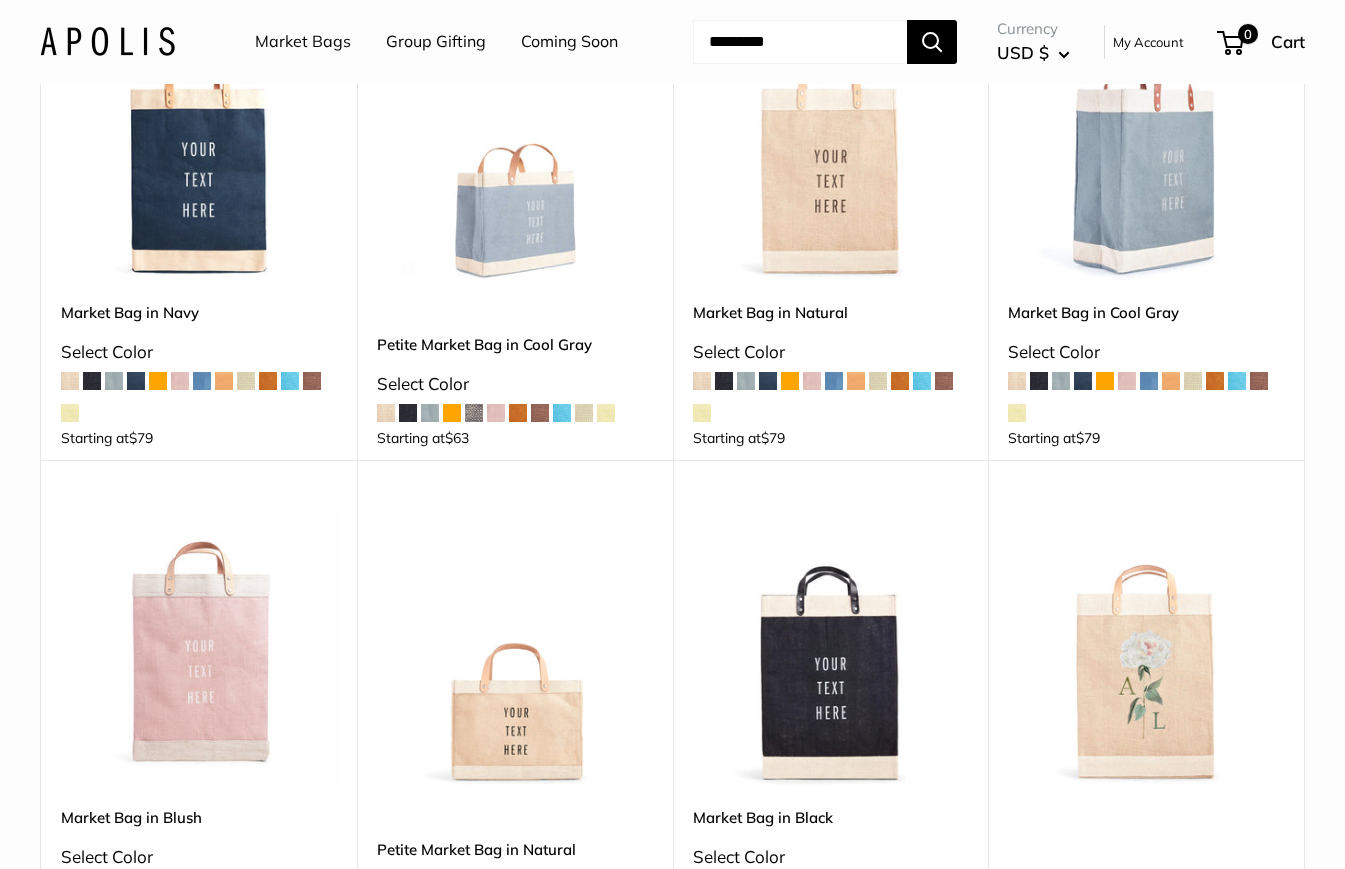 click at bounding box center (800, 42) 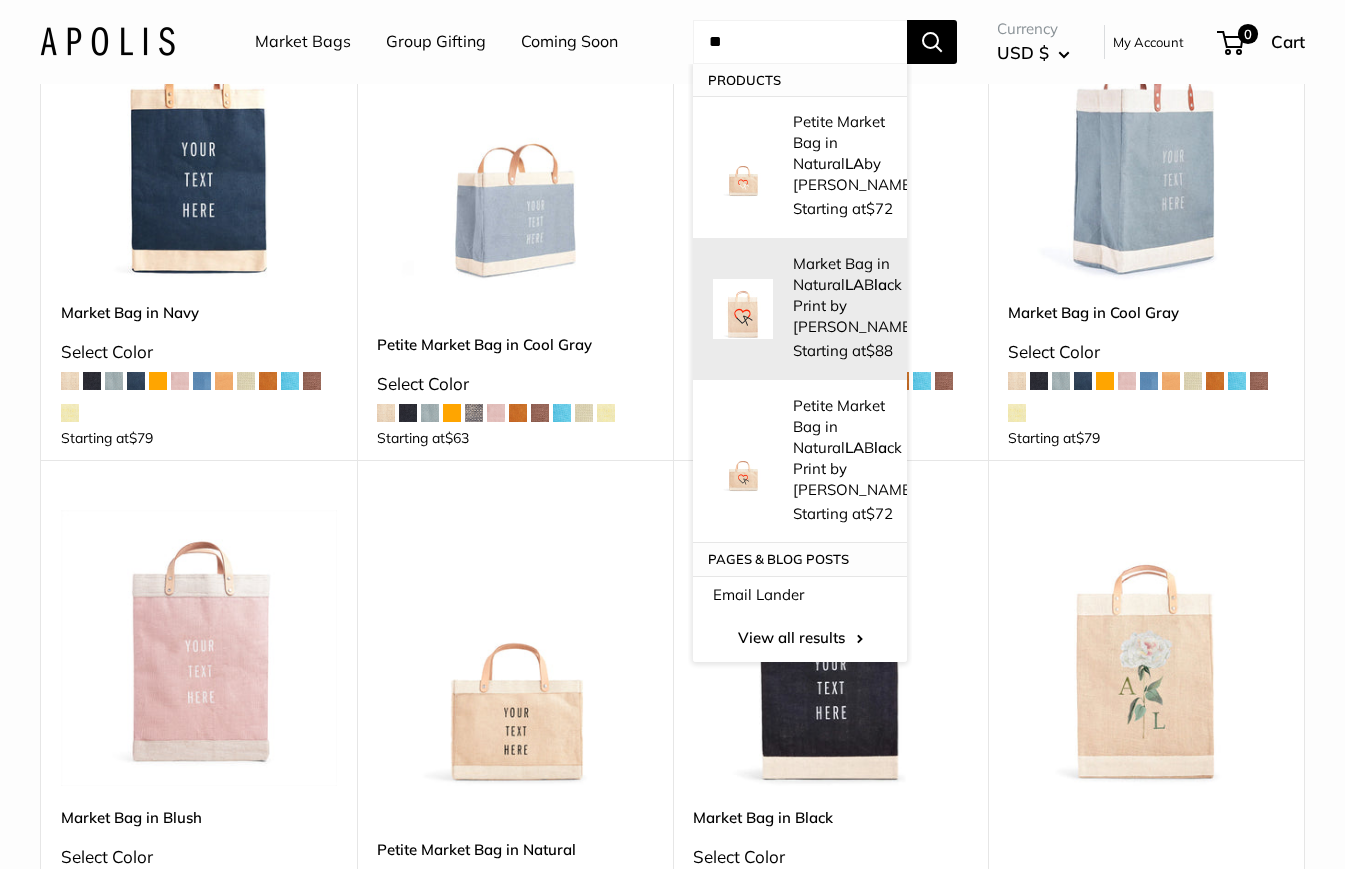 type on "**" 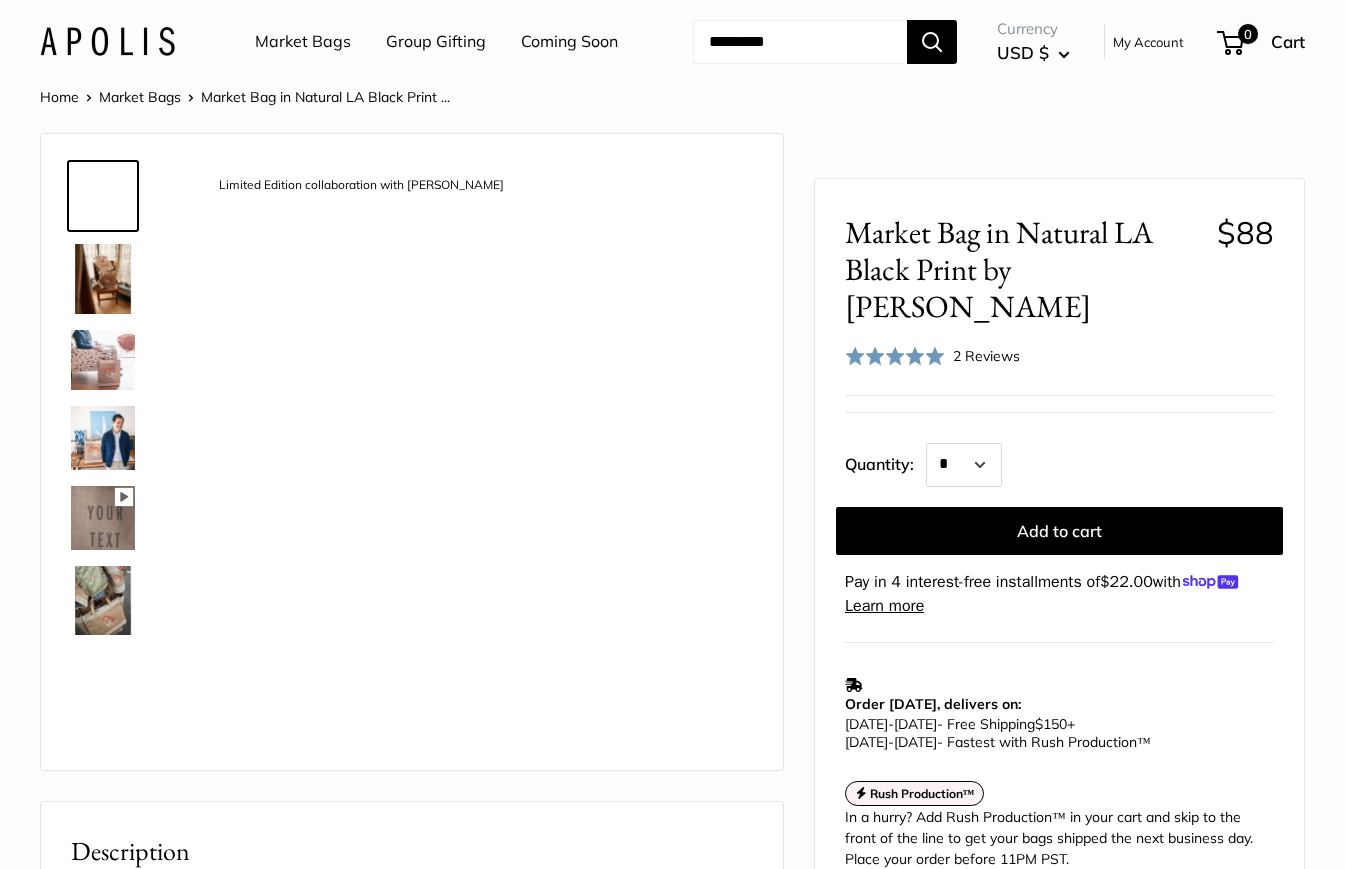 scroll, scrollTop: 0, scrollLeft: 0, axis: both 